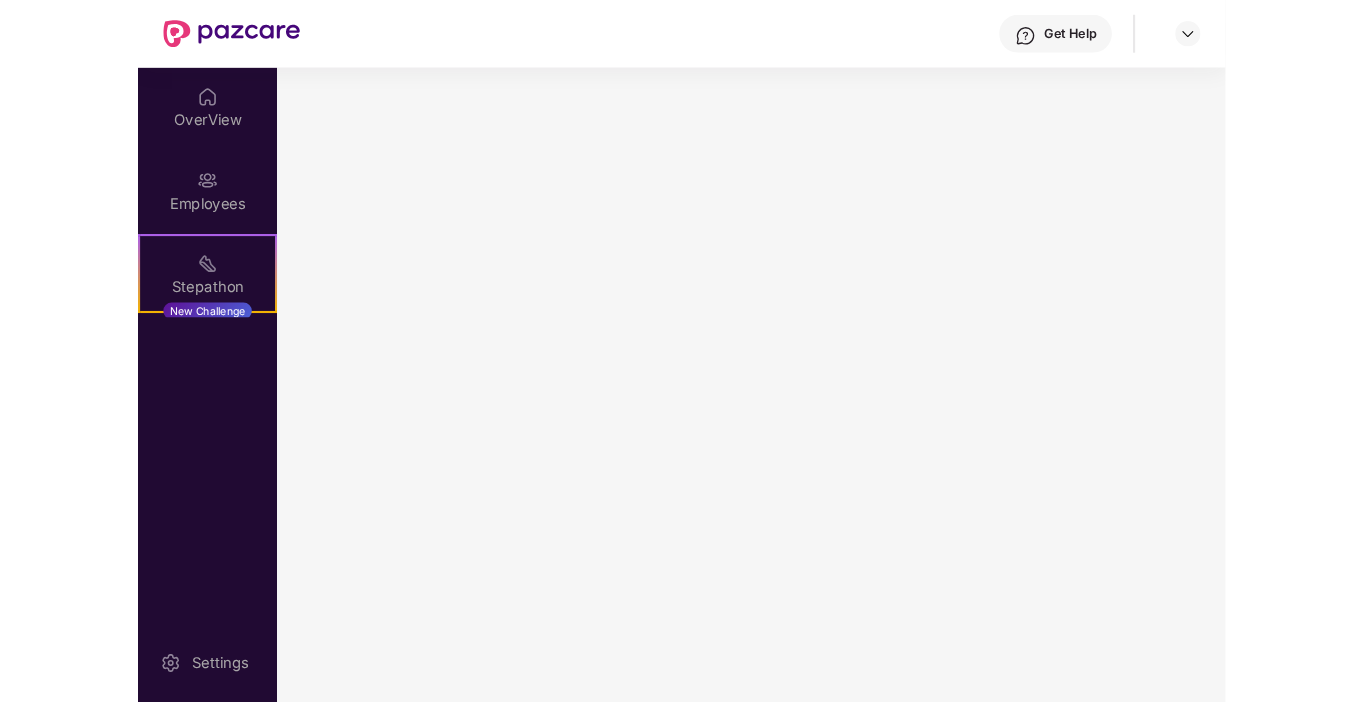 scroll, scrollTop: 0, scrollLeft: 0, axis: both 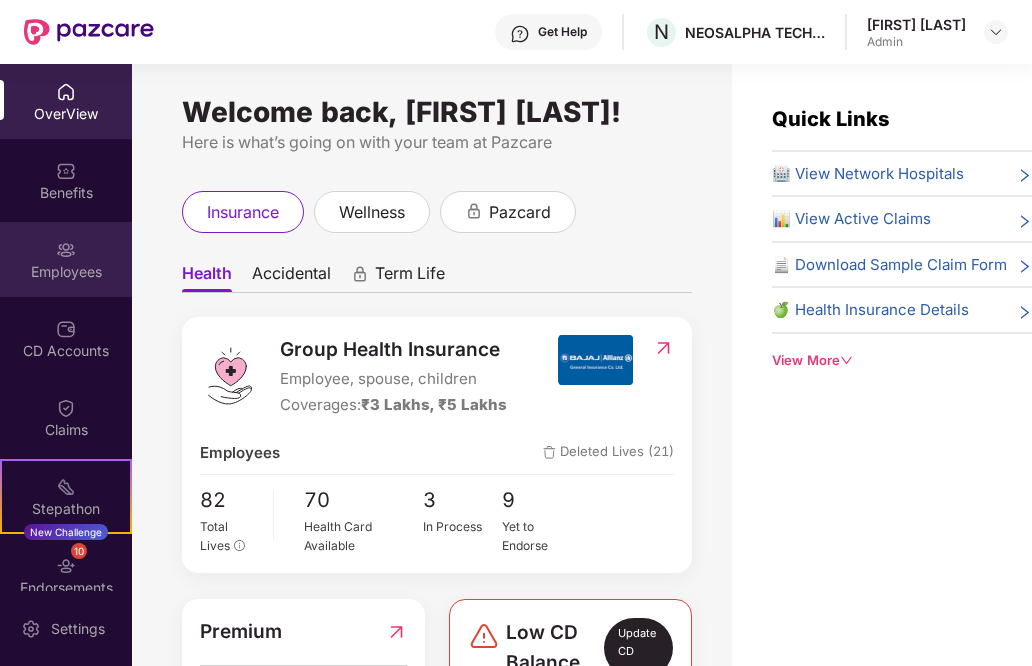 click on "Employees" at bounding box center [66, 259] 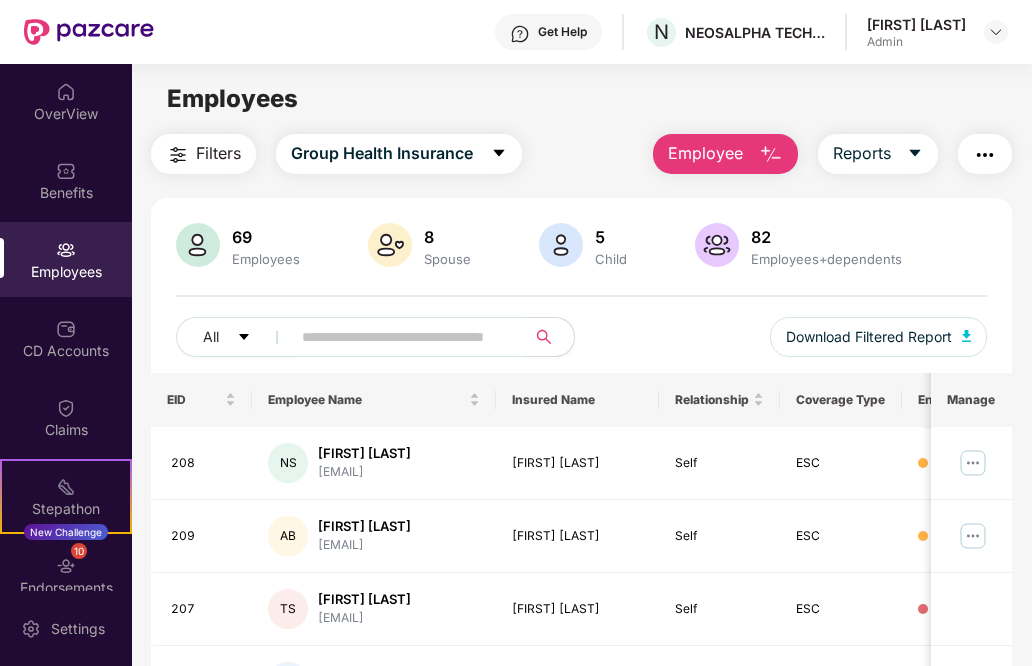 click on "Employee" at bounding box center (705, 153) 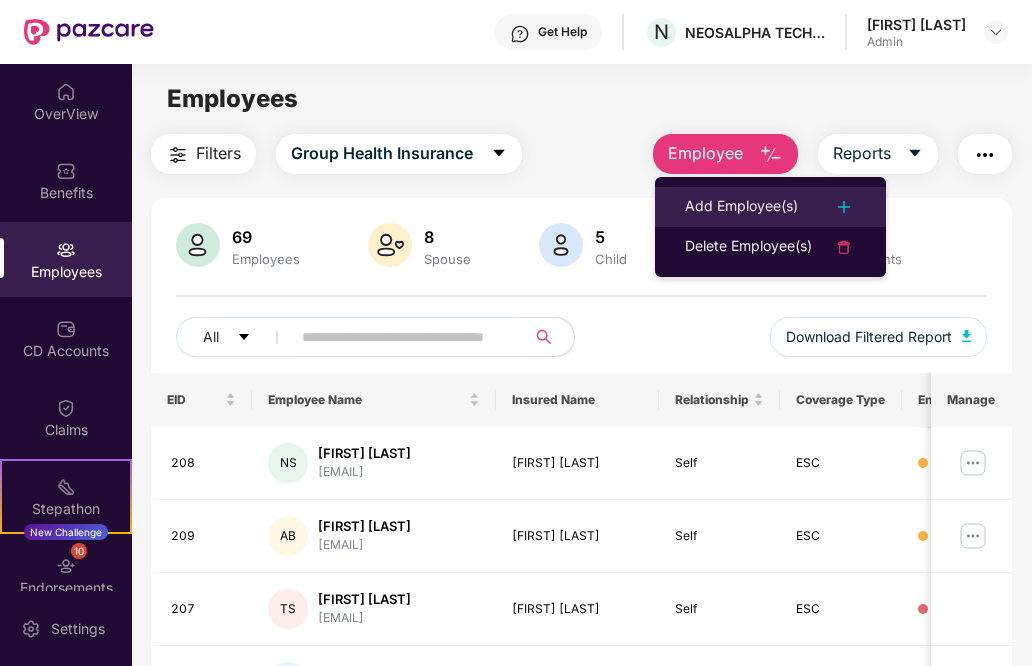 click on "Add Employee(s)" at bounding box center [741, 207] 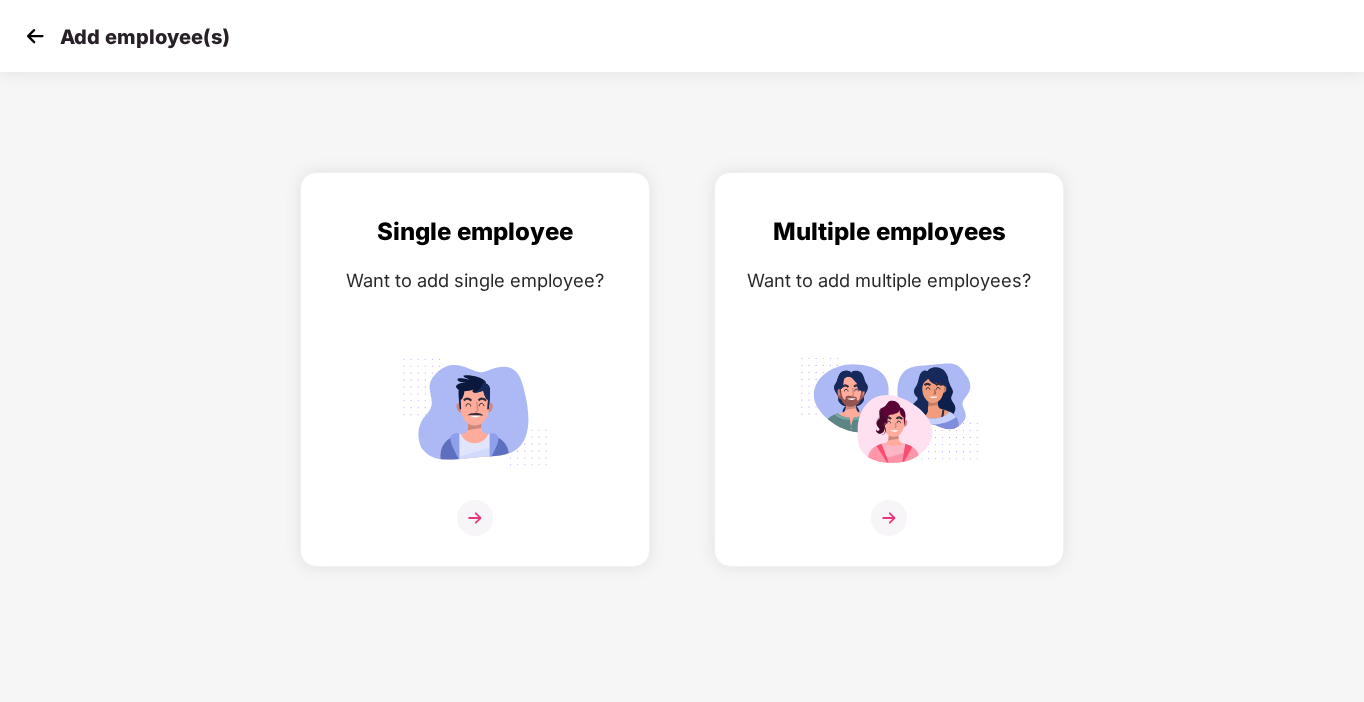 click at bounding box center [35, 36] 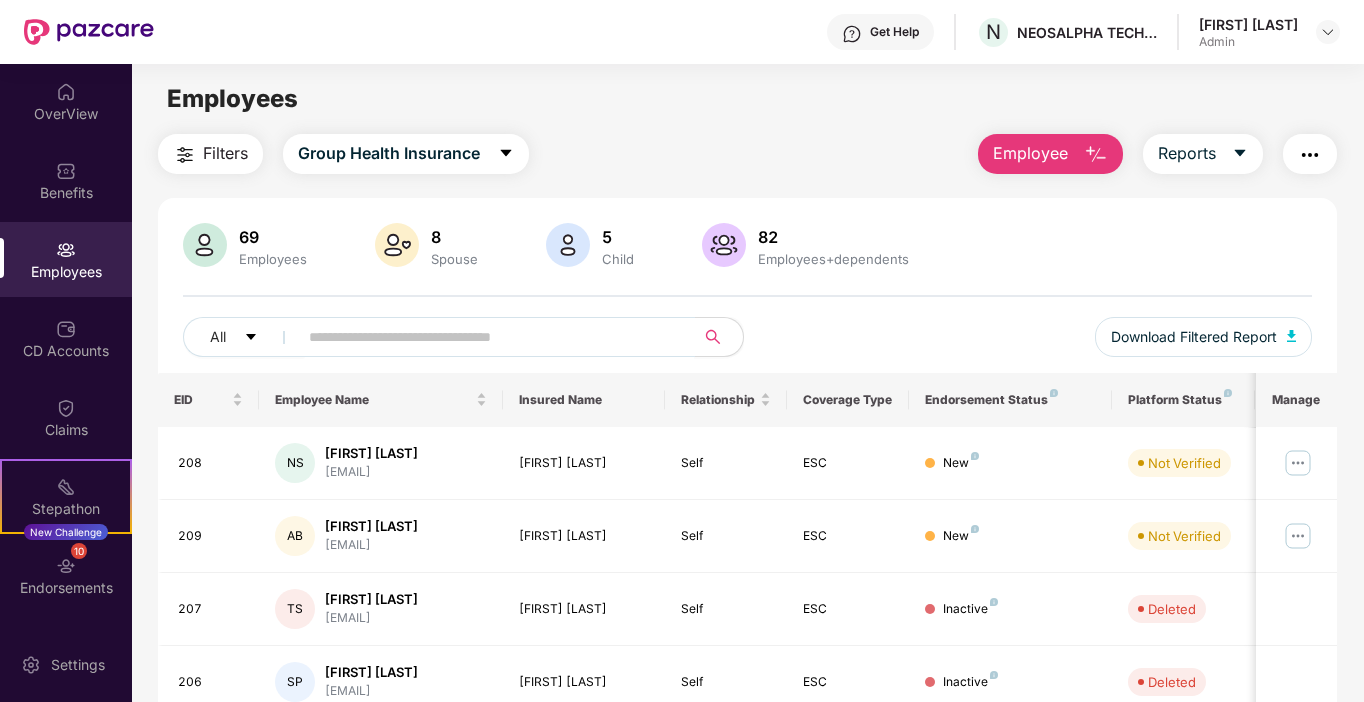 click at bounding box center (488, 337) 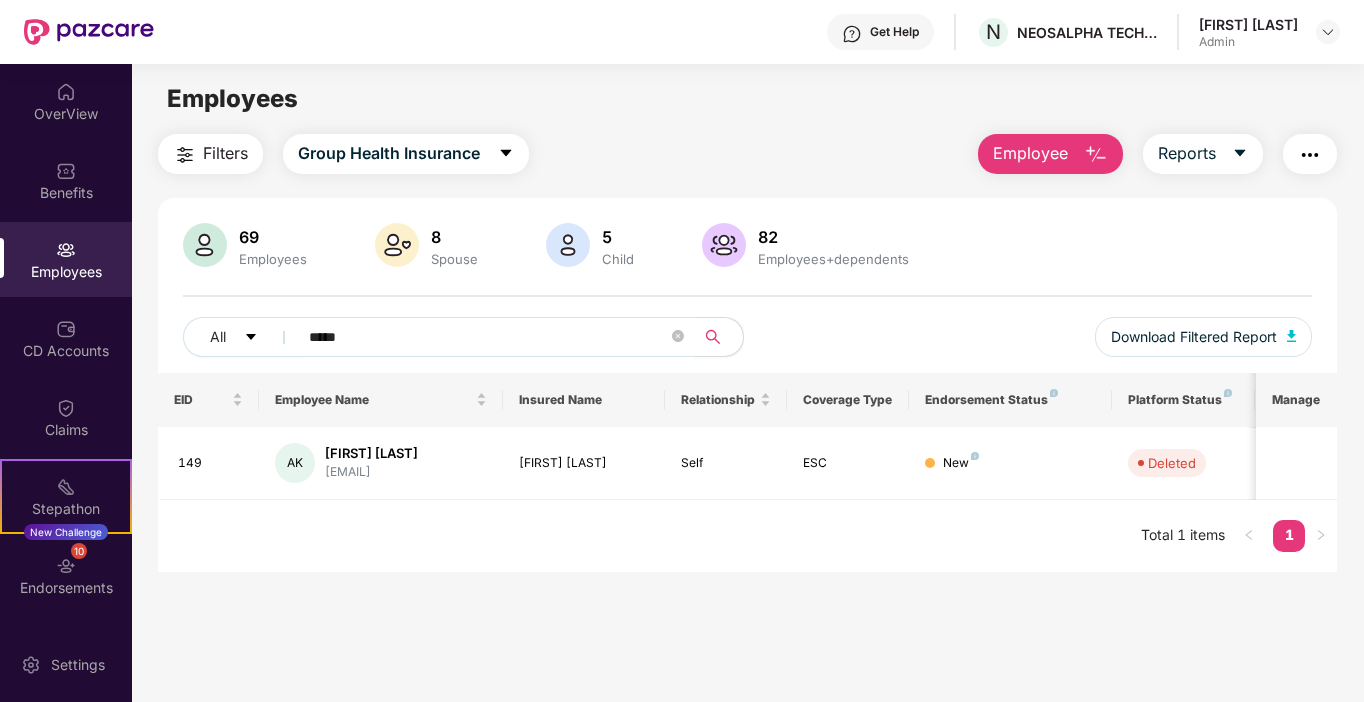 type on "*****" 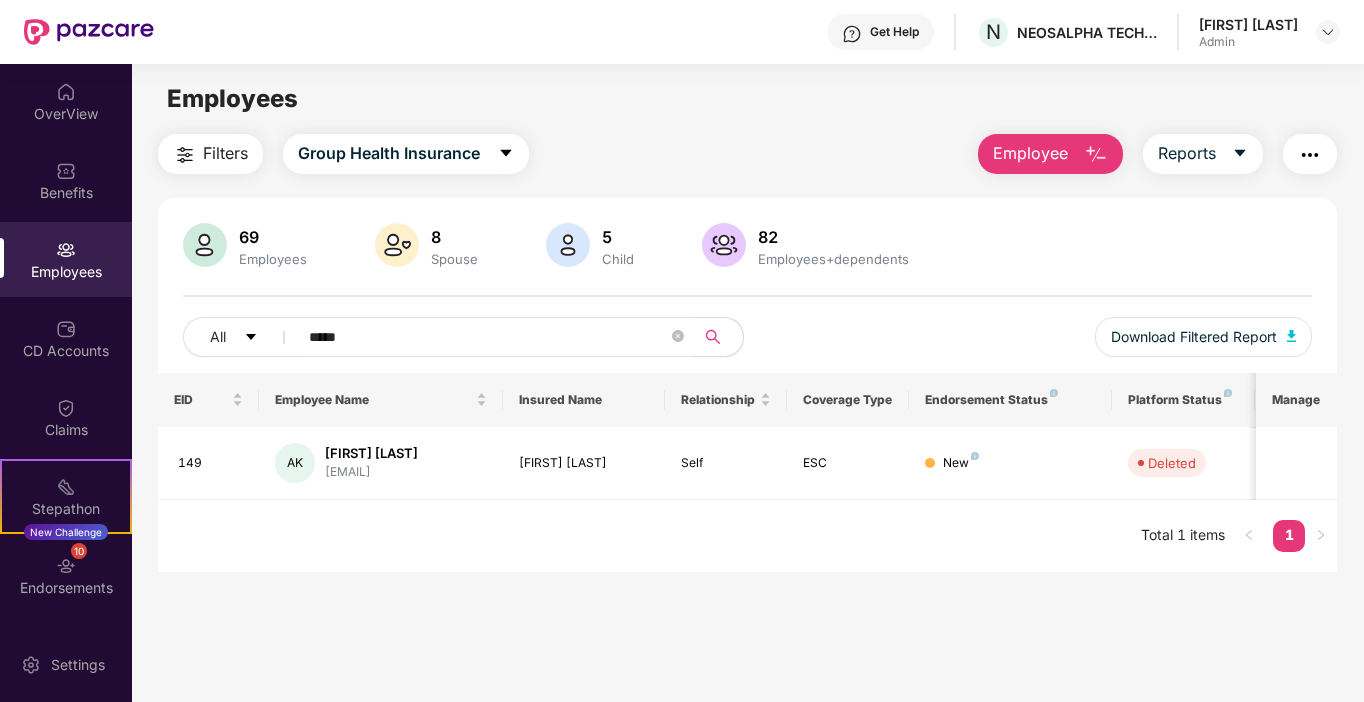 click on "Employee" at bounding box center (1050, 154) 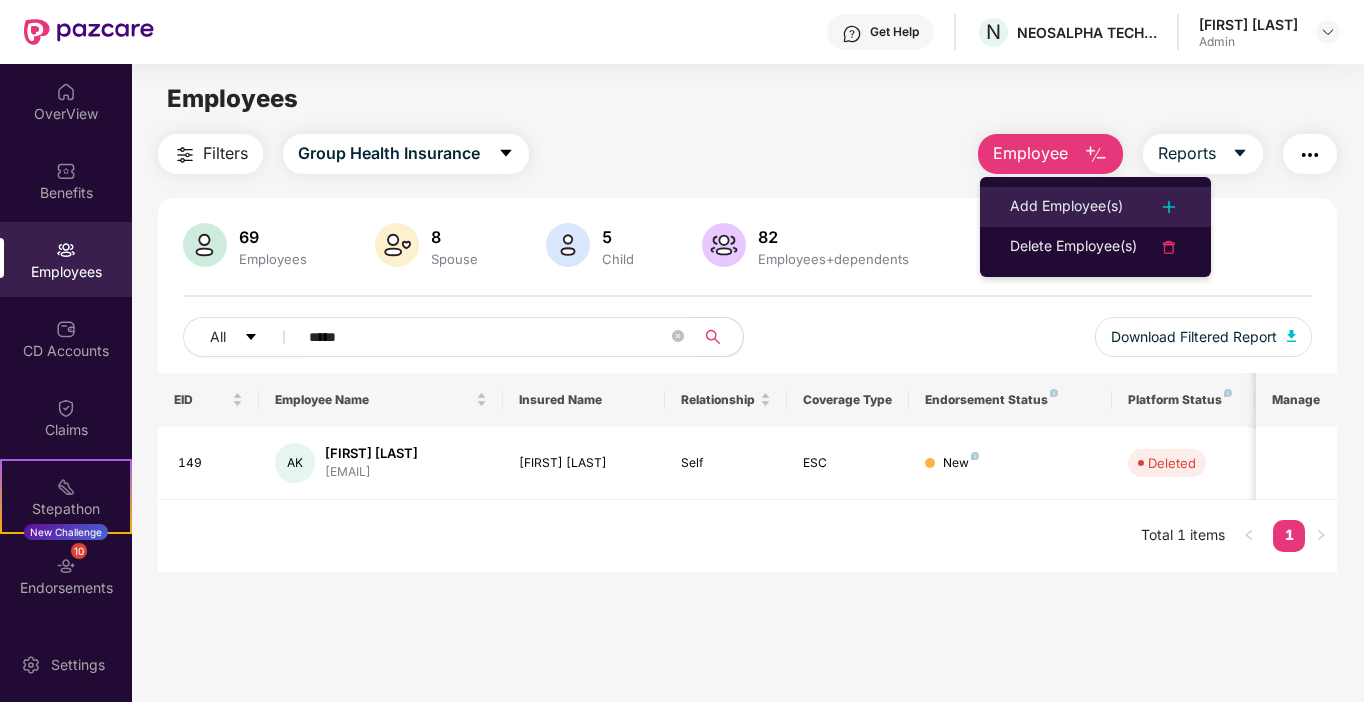 click on "Add Employee(s)" at bounding box center [1066, 207] 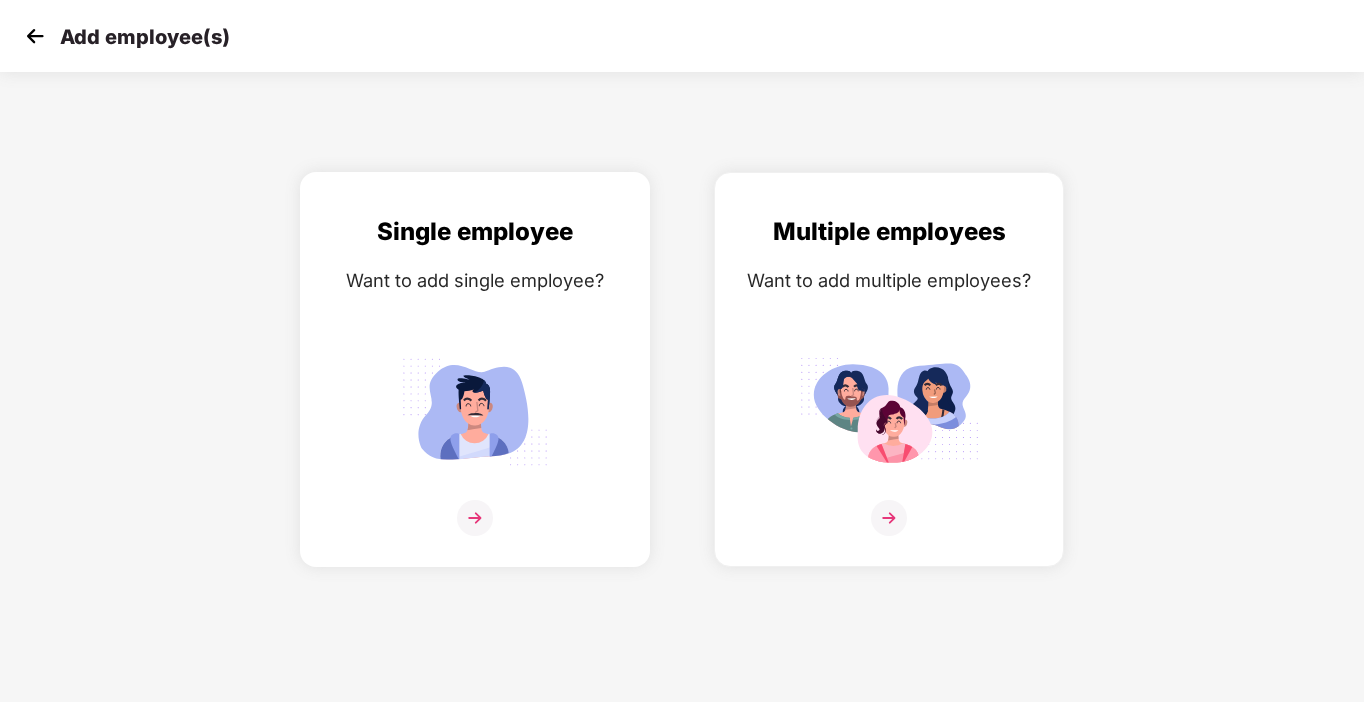 click at bounding box center [475, 518] 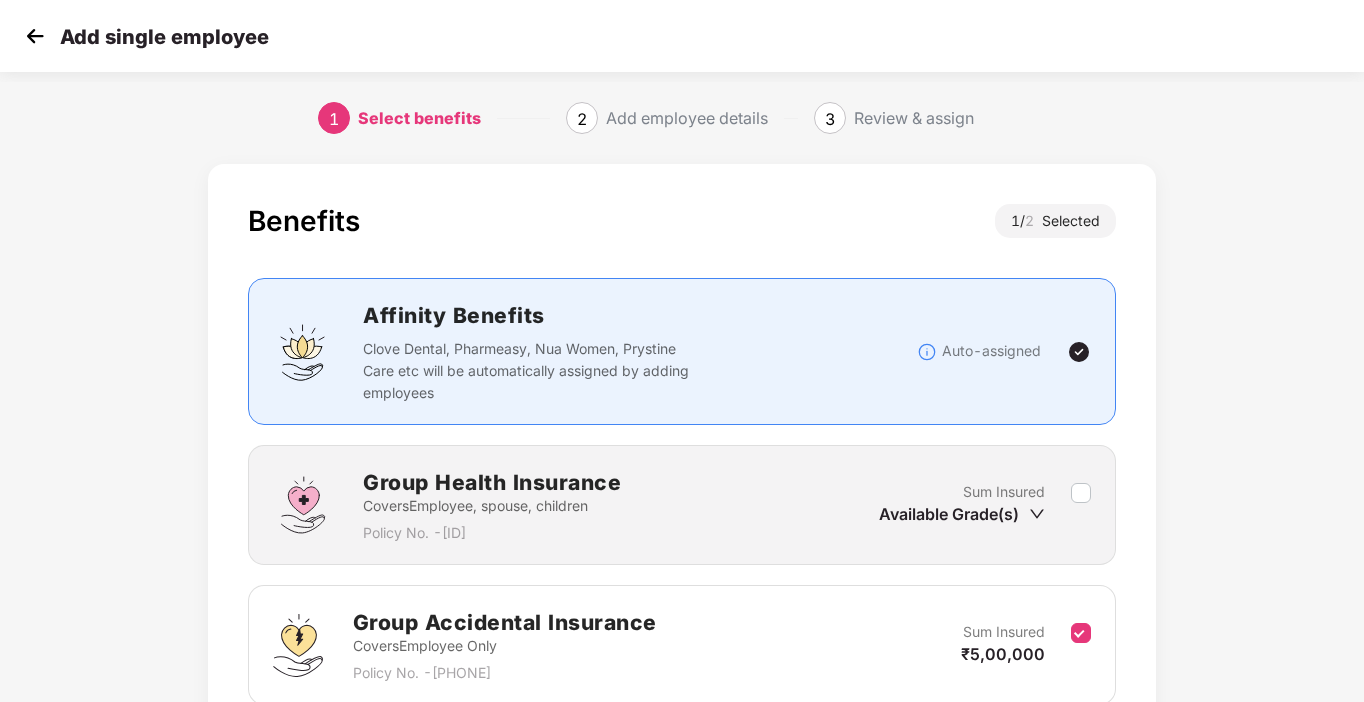 scroll, scrollTop: 177, scrollLeft: 0, axis: vertical 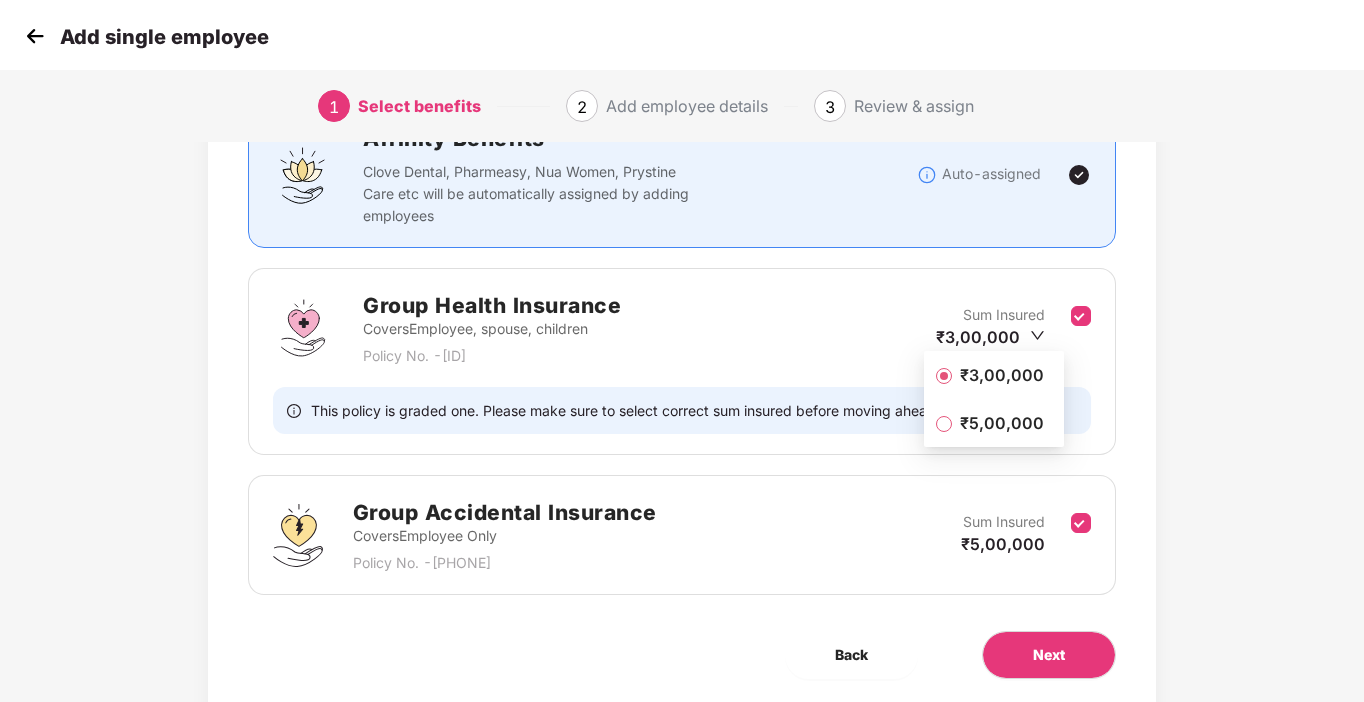 click on "₹3,00,000" at bounding box center [1002, 375] 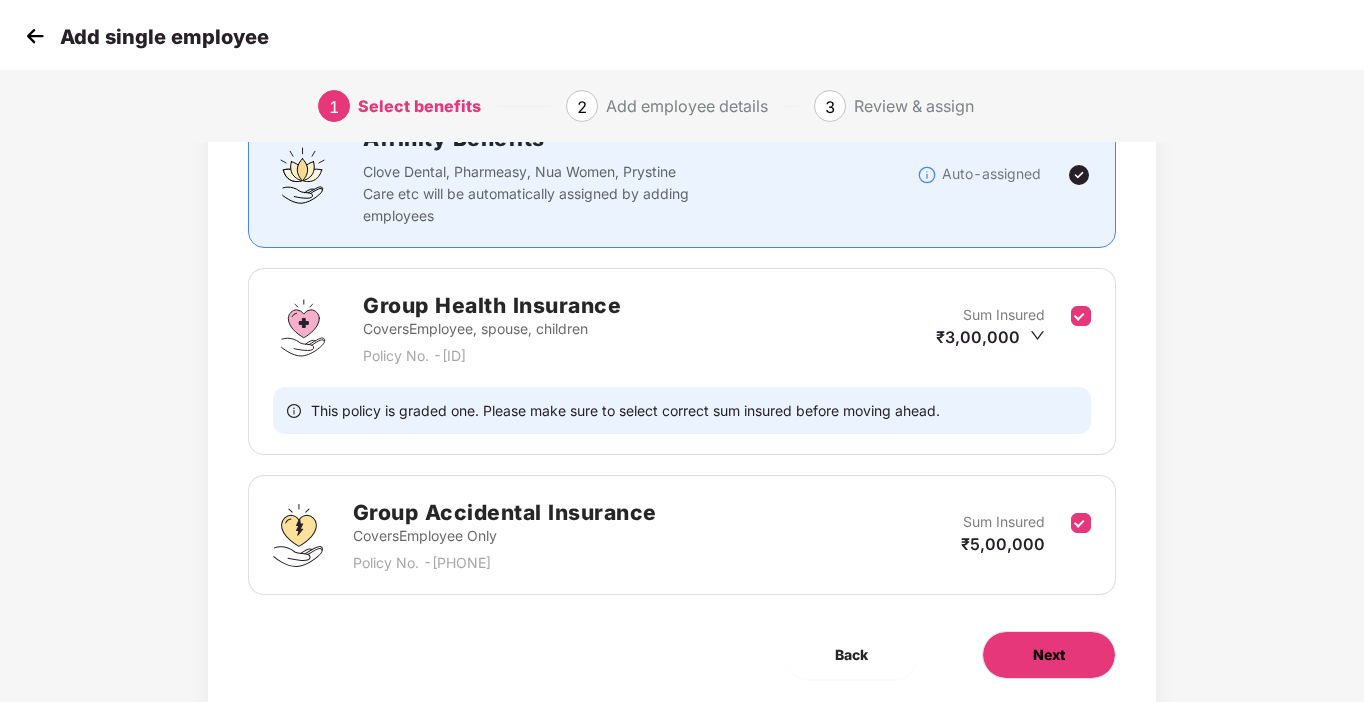 click on "Next" at bounding box center (1049, 655) 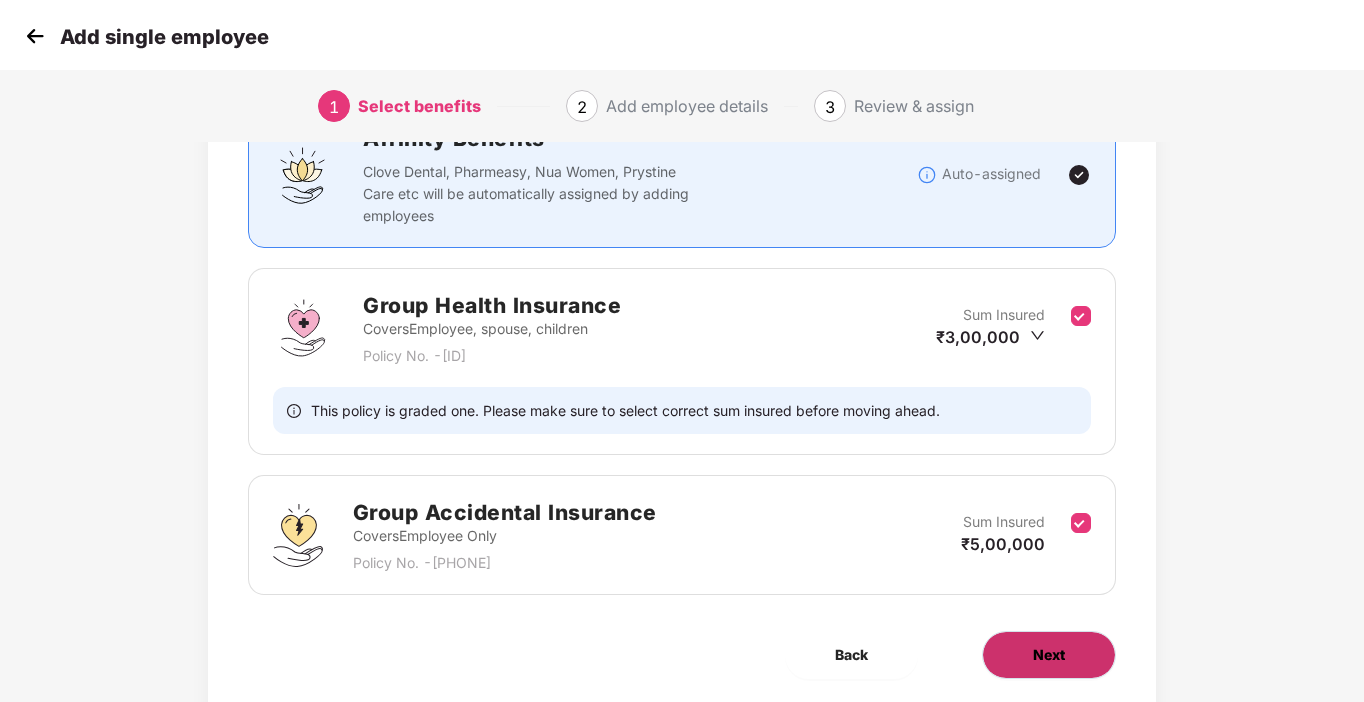 scroll, scrollTop: 0, scrollLeft: 0, axis: both 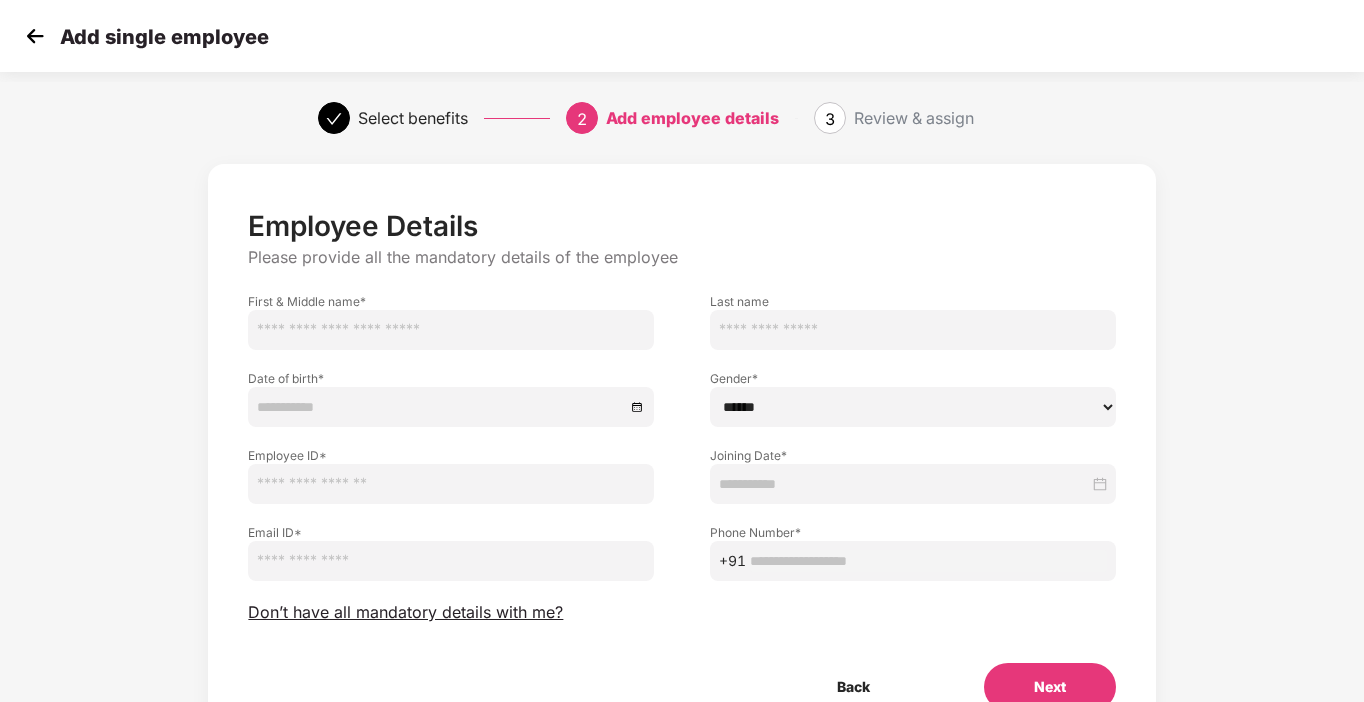 click at bounding box center [451, 330] 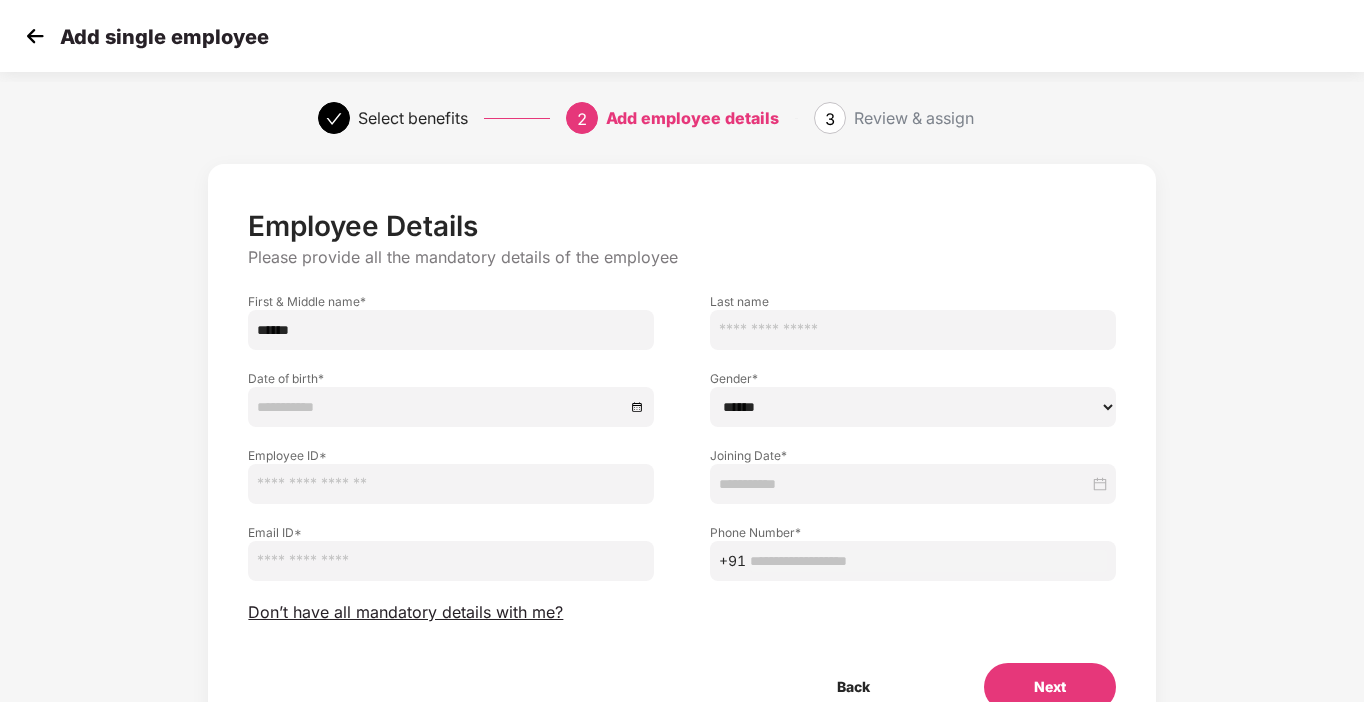type on "*****" 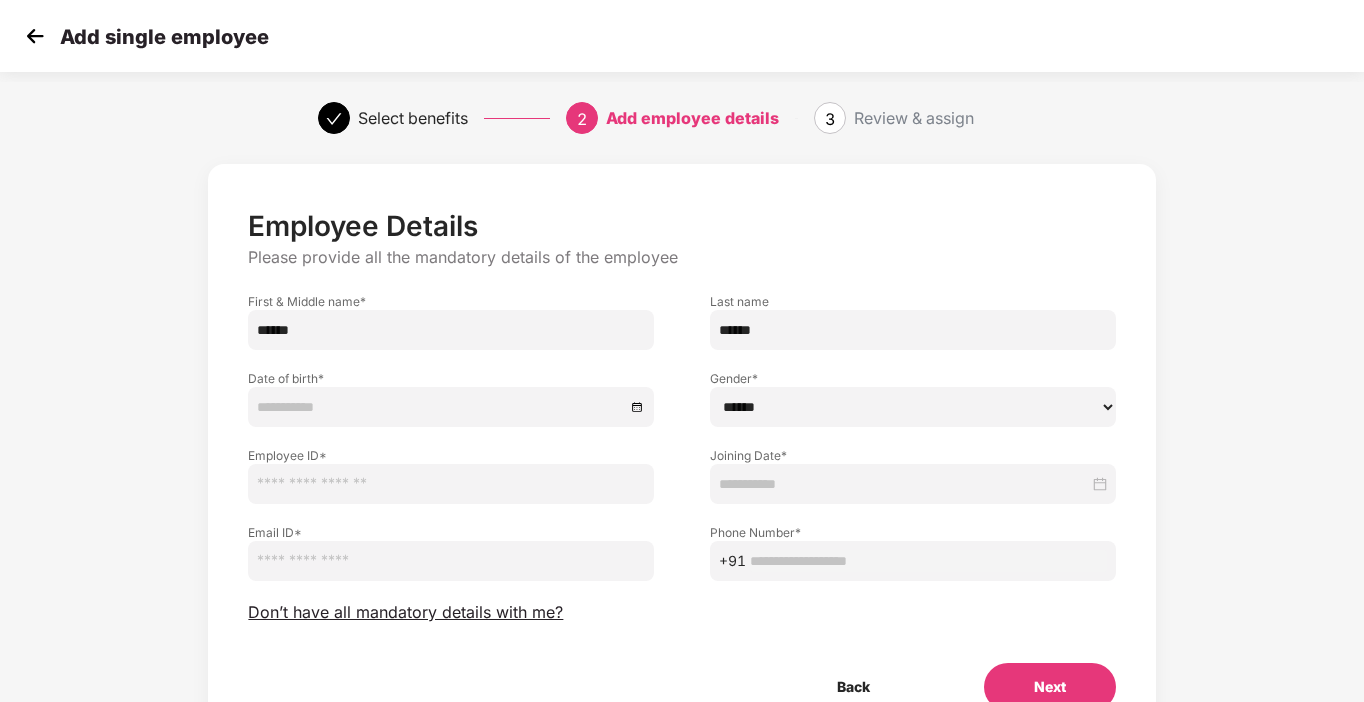 type on "******" 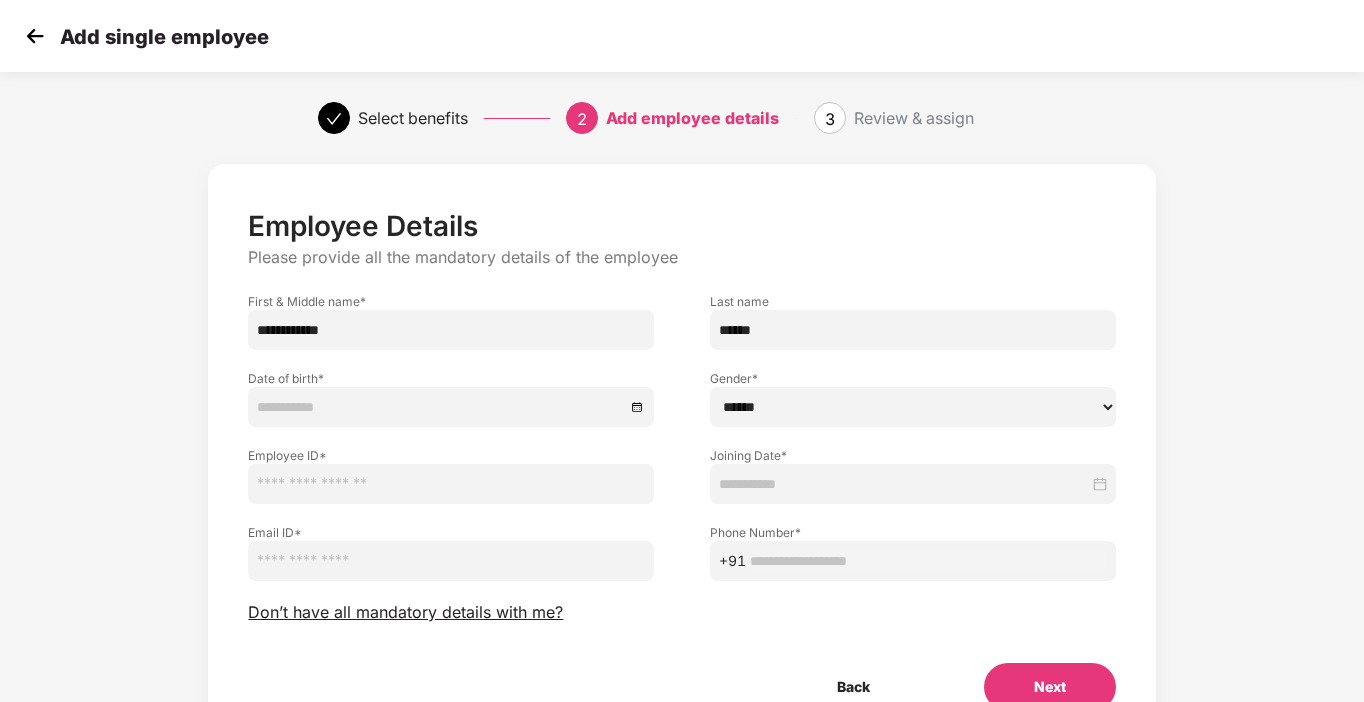 drag, startPoint x: 815, startPoint y: 326, endPoint x: 694, endPoint y: 337, distance: 121.49897 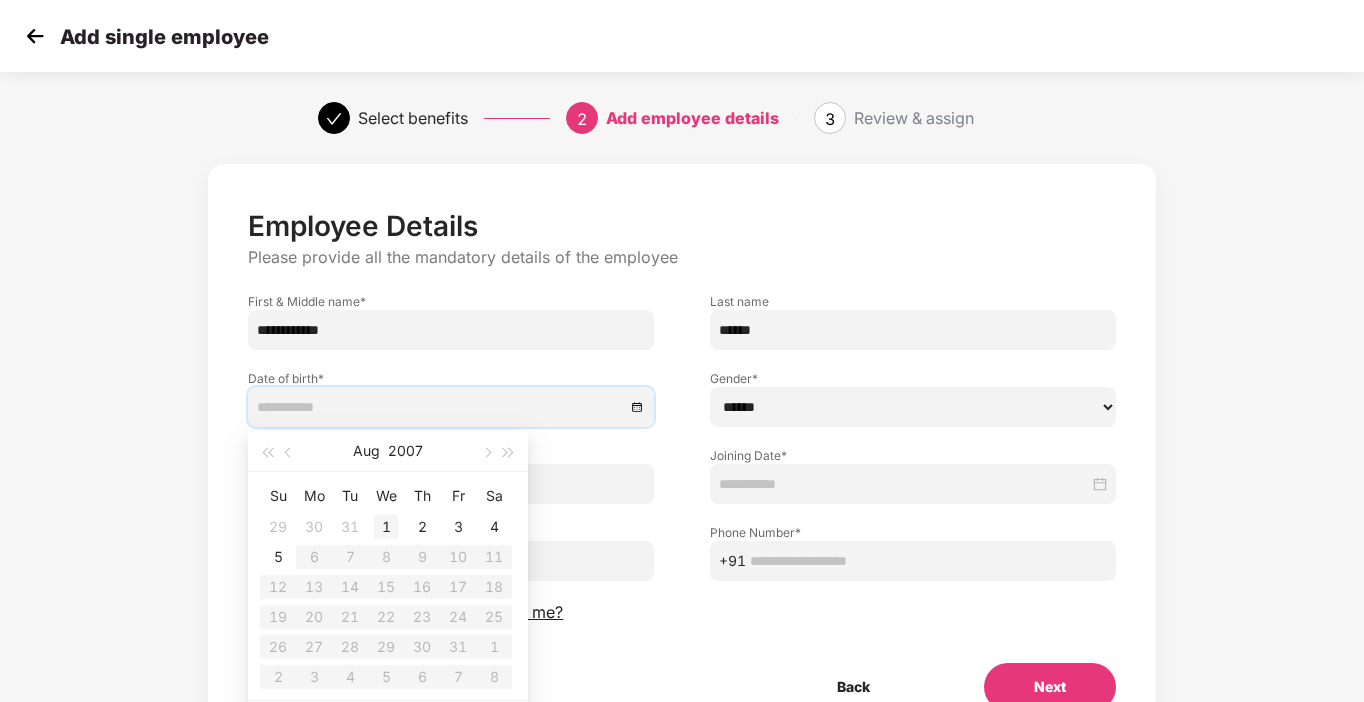 type on "**********" 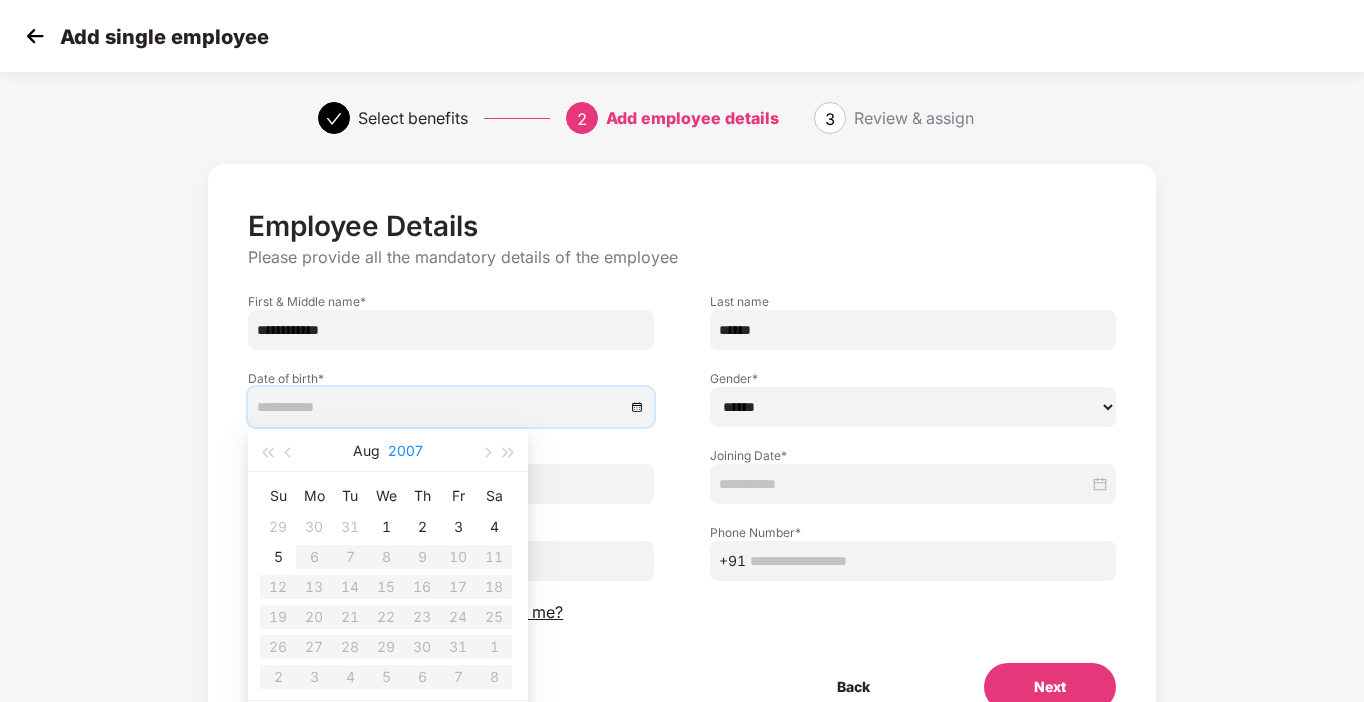 type 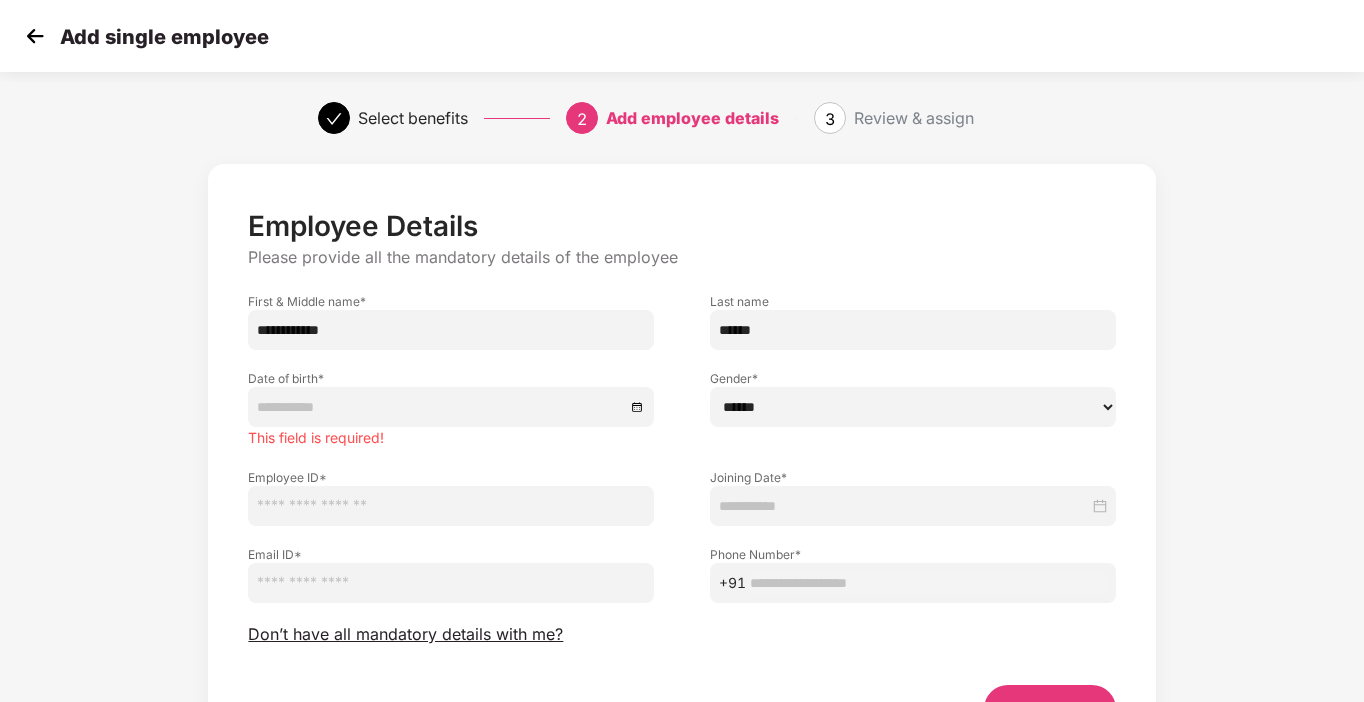click on "****** **** ******" at bounding box center [913, 407] 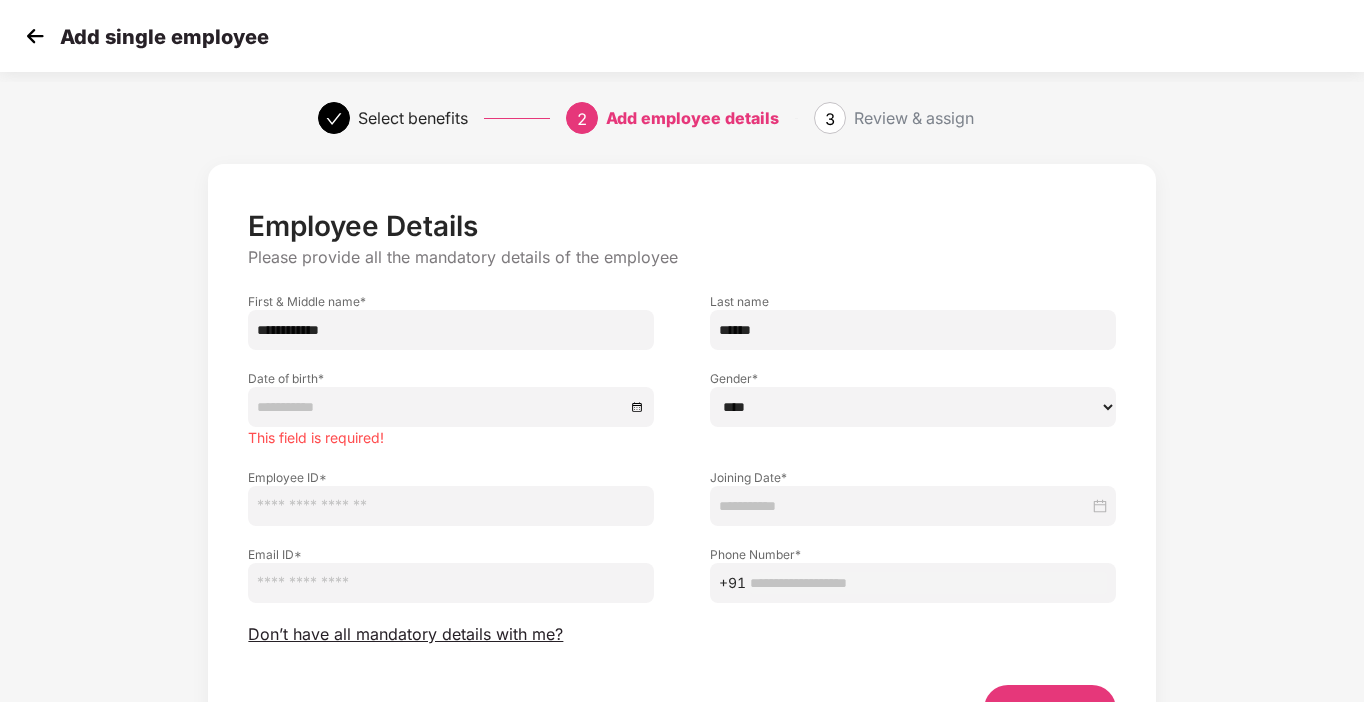 click on "****** **** ******" at bounding box center [913, 407] 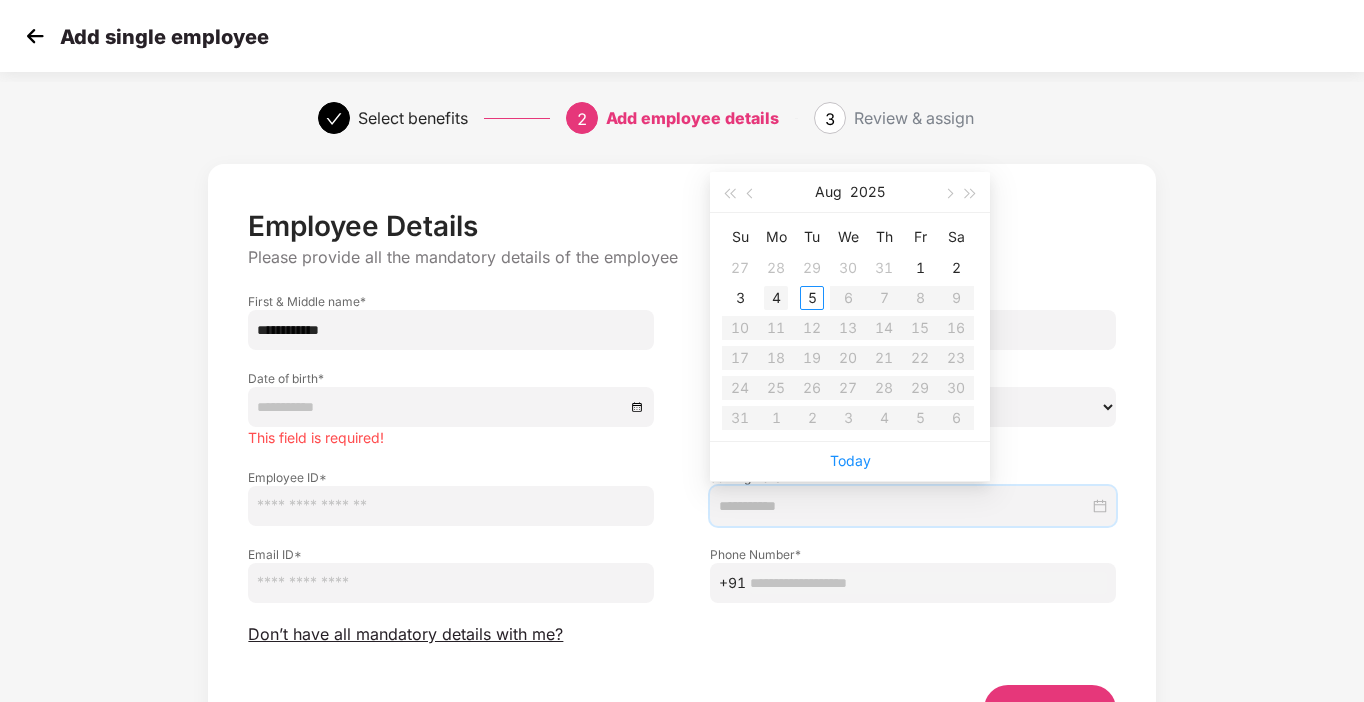 type on "**********" 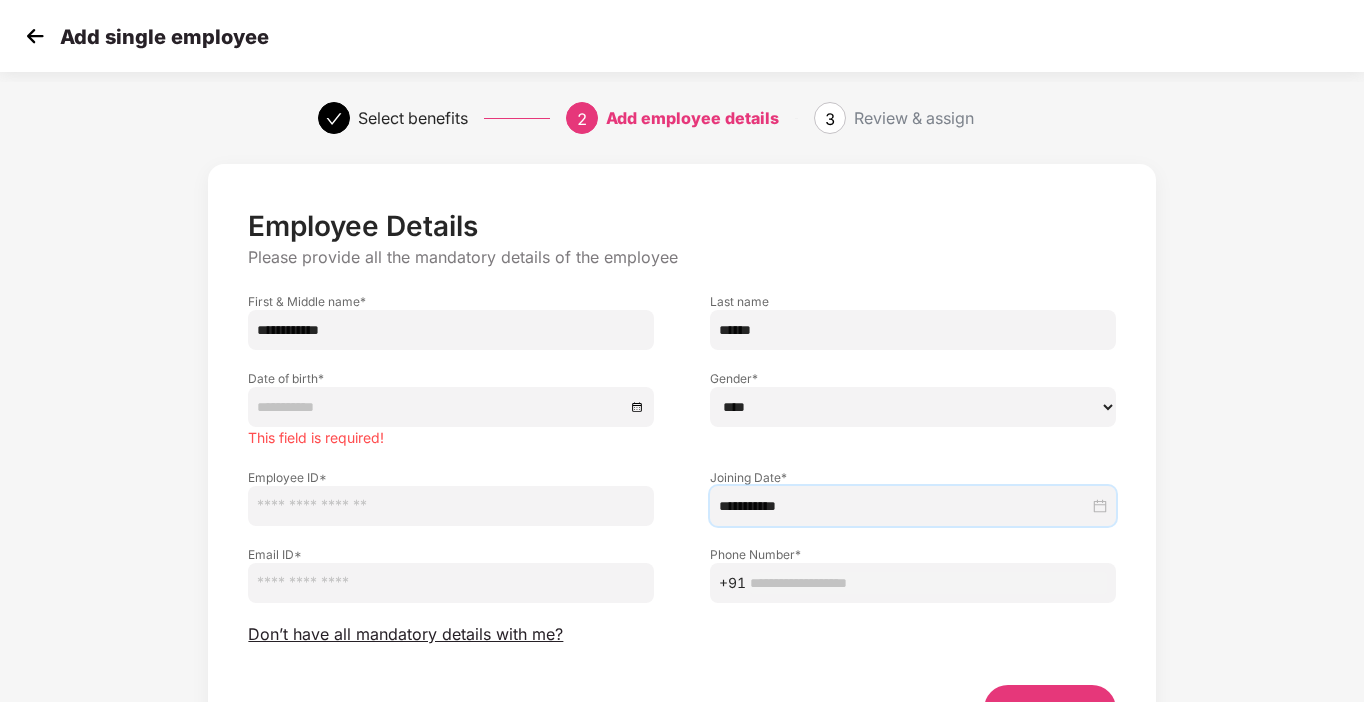 click at bounding box center (451, 506) 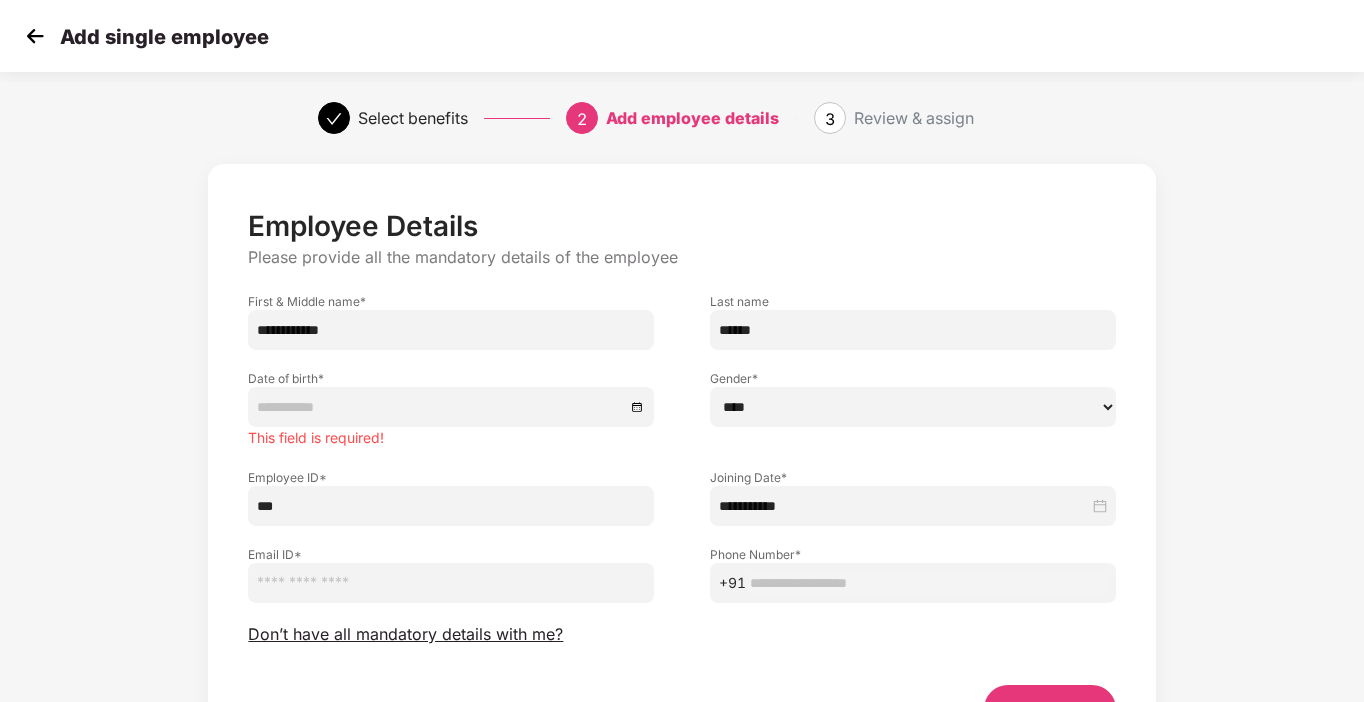 type on "***" 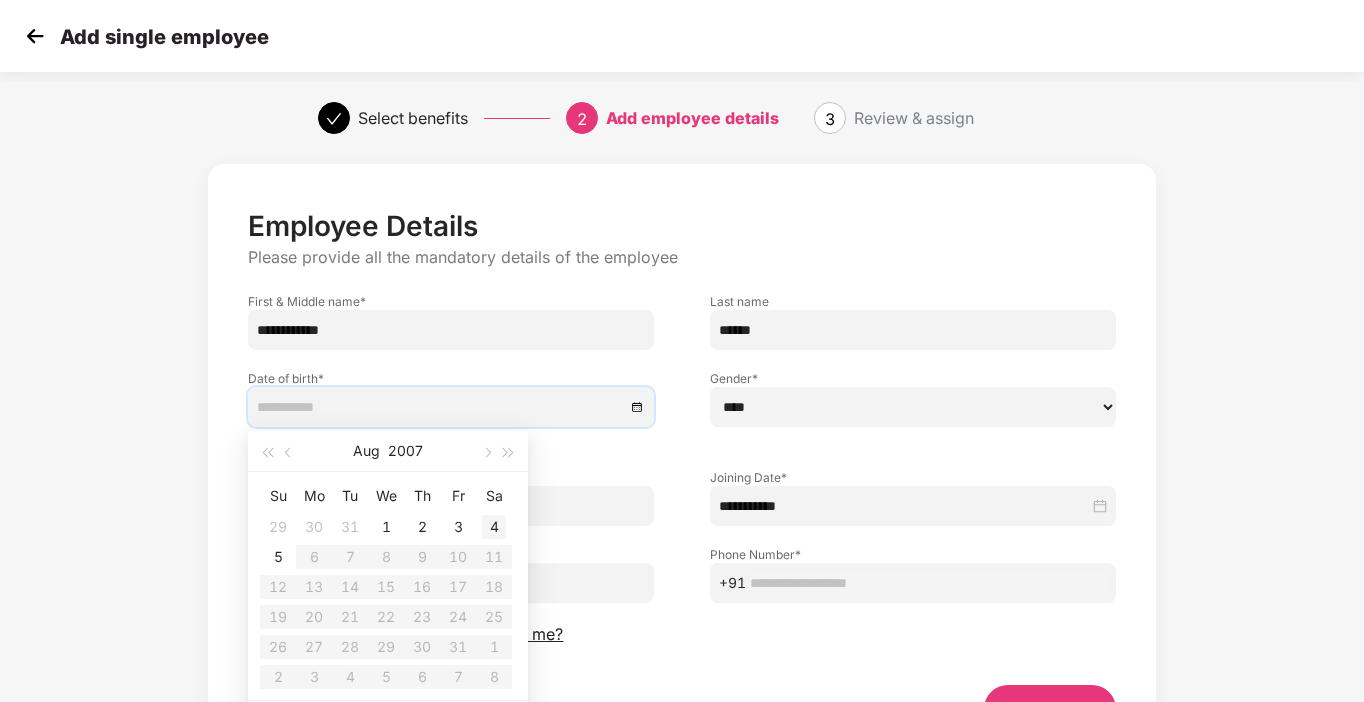 type on "**********" 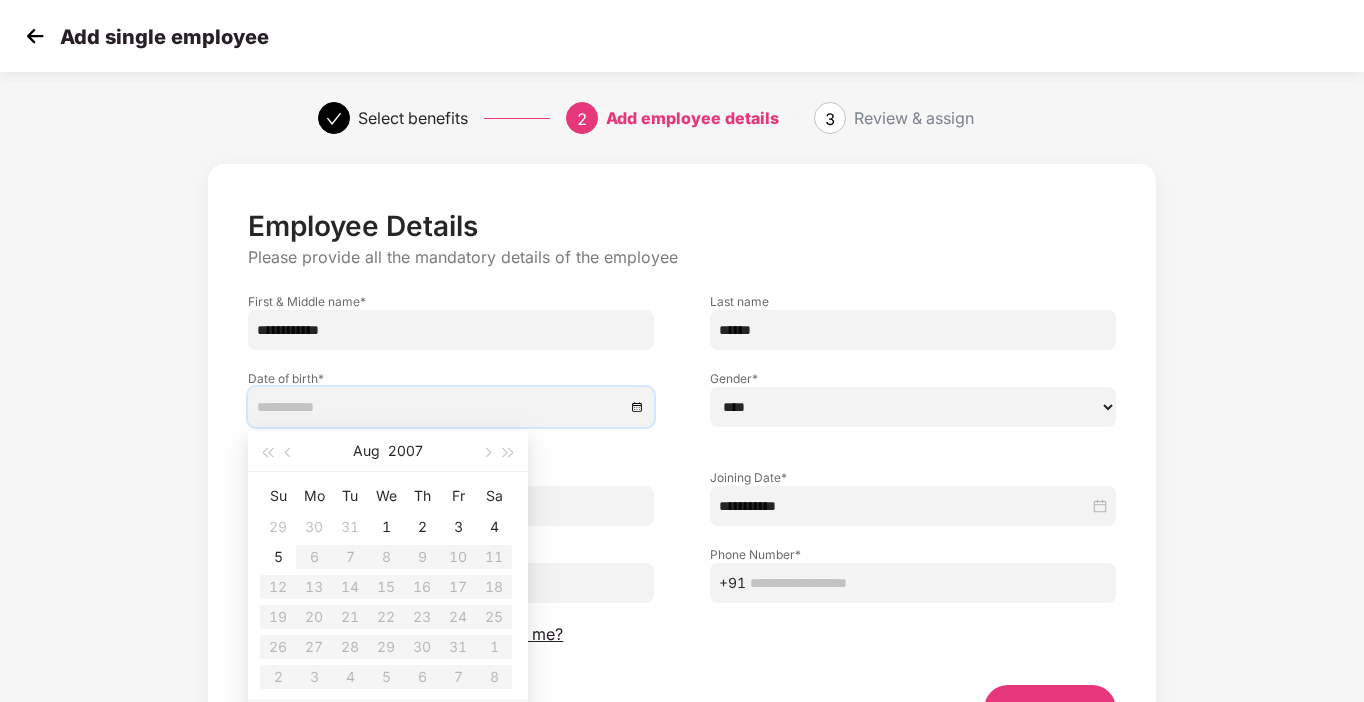 type on "**********" 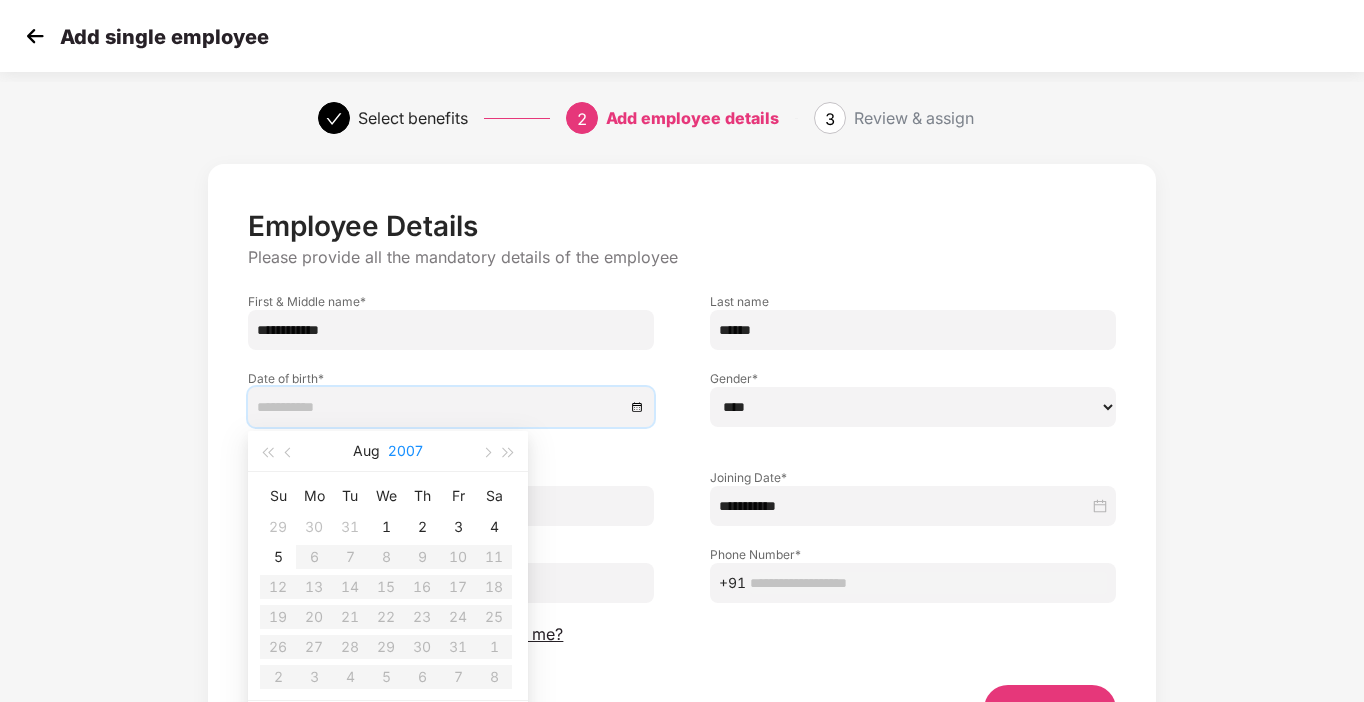 click on "2007" at bounding box center (405, 451) 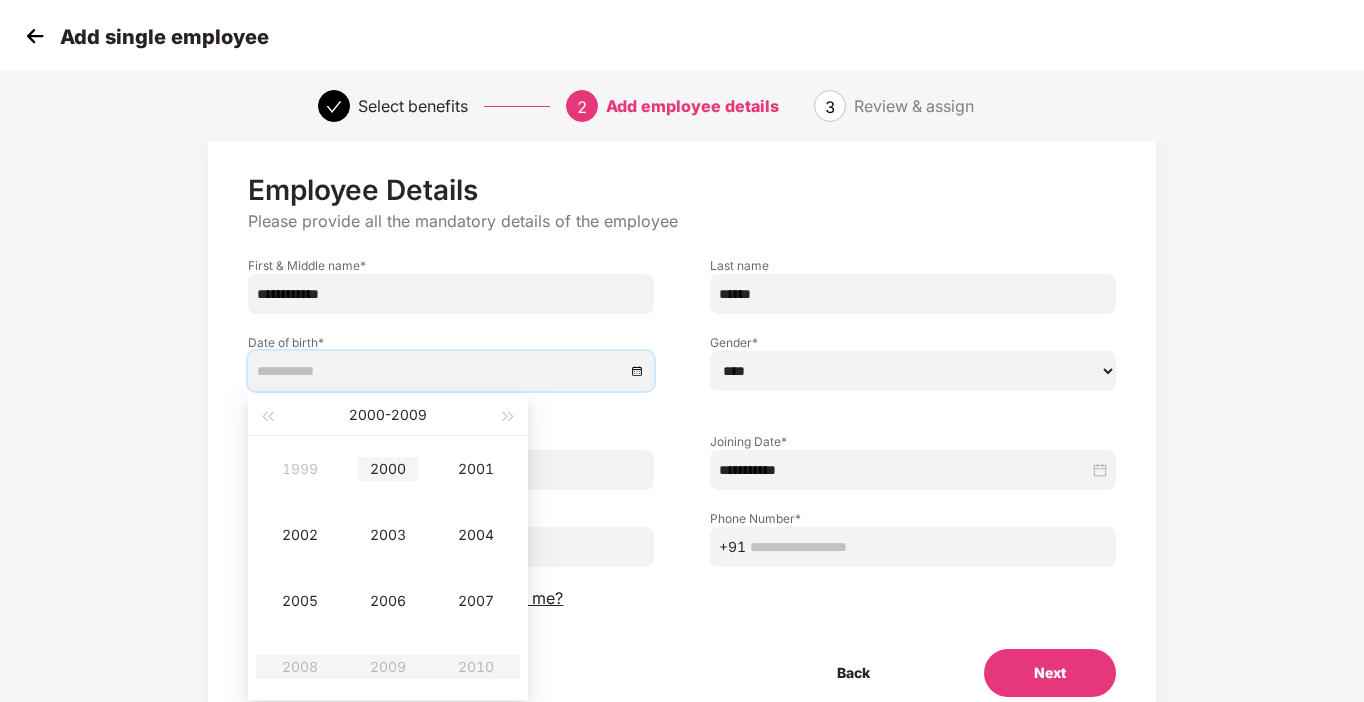 scroll, scrollTop: 100, scrollLeft: 0, axis: vertical 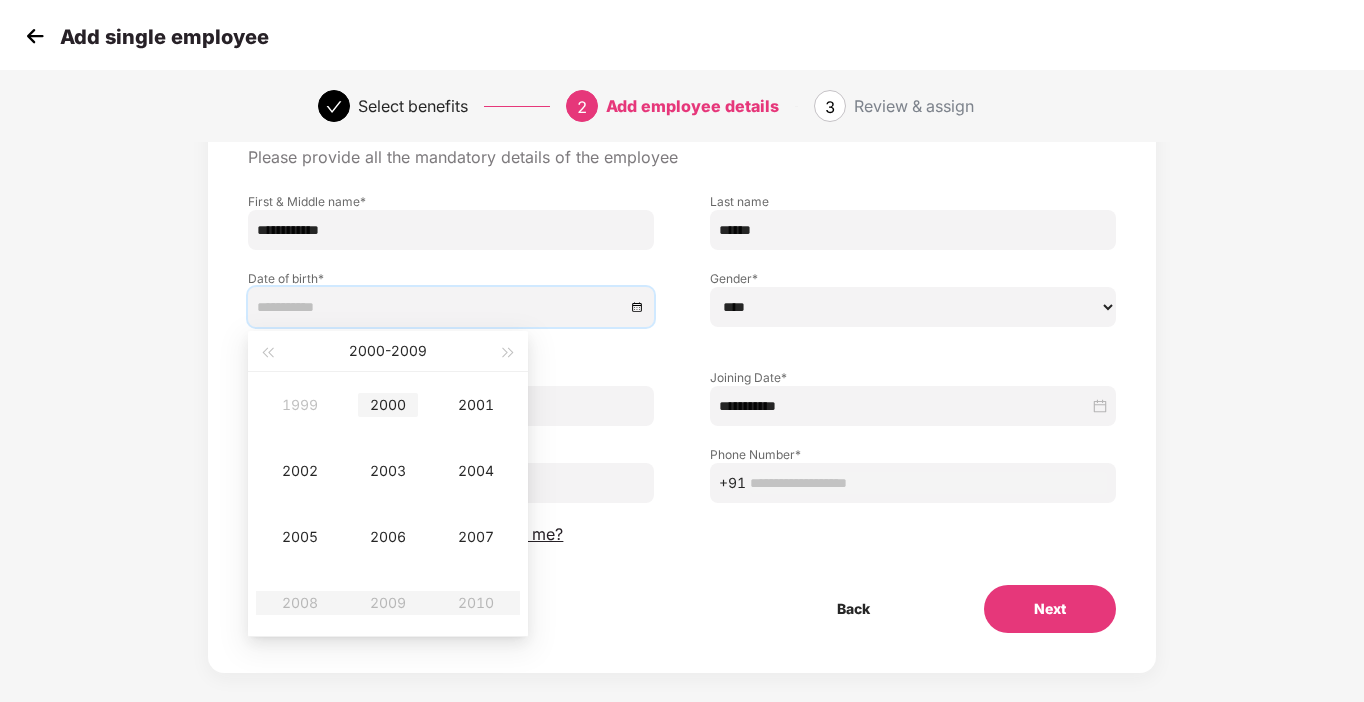type on "**********" 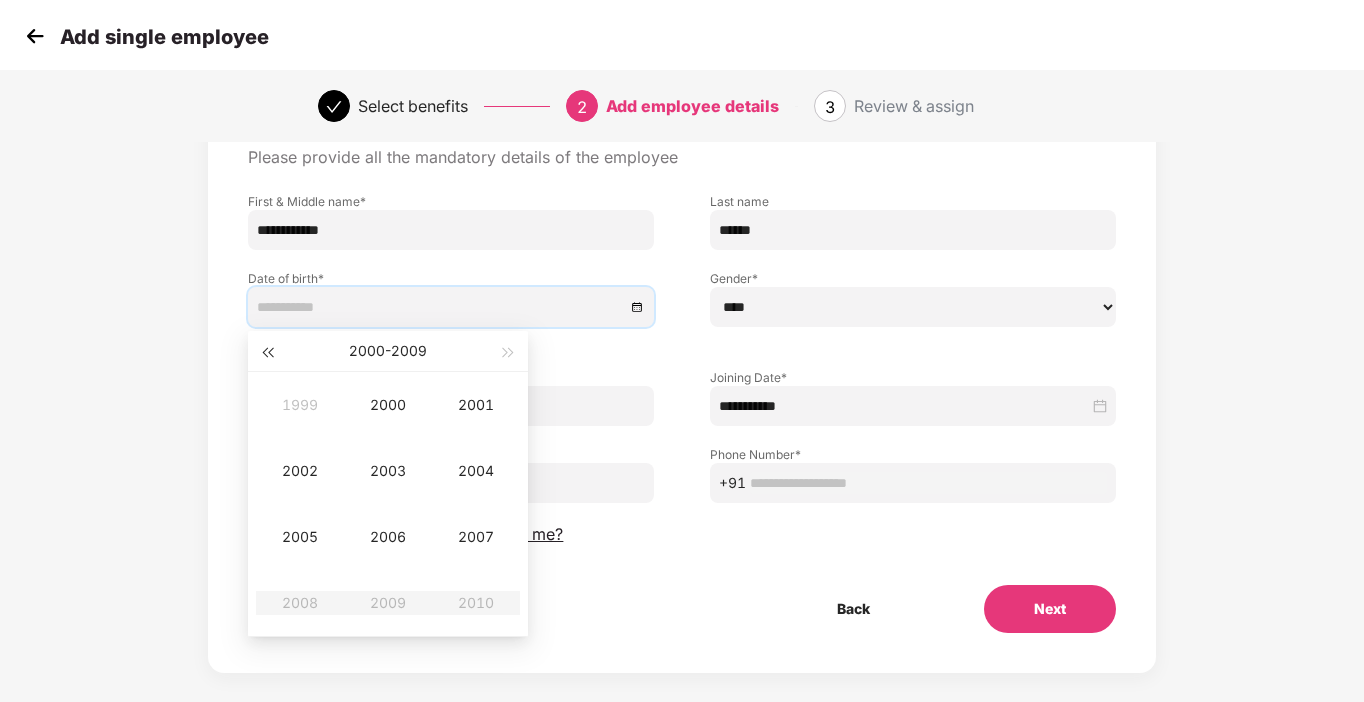 click at bounding box center [267, 351] 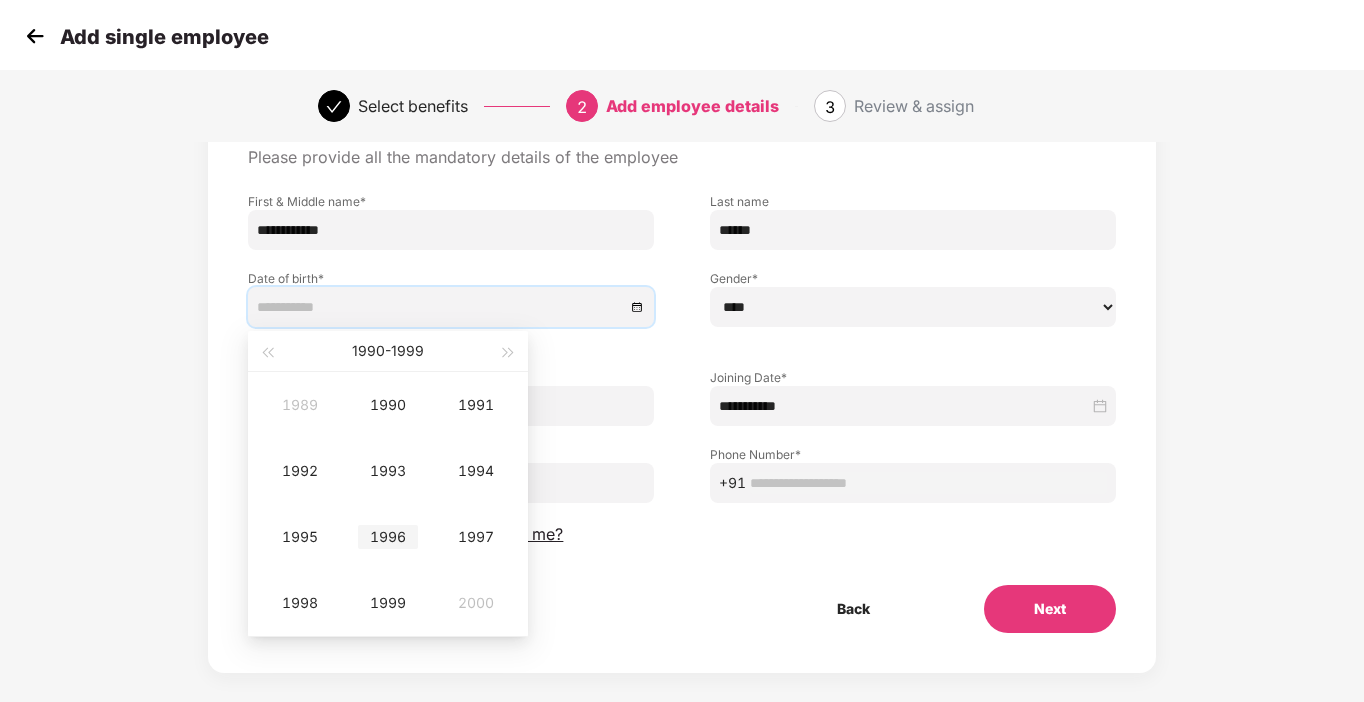 type on "**********" 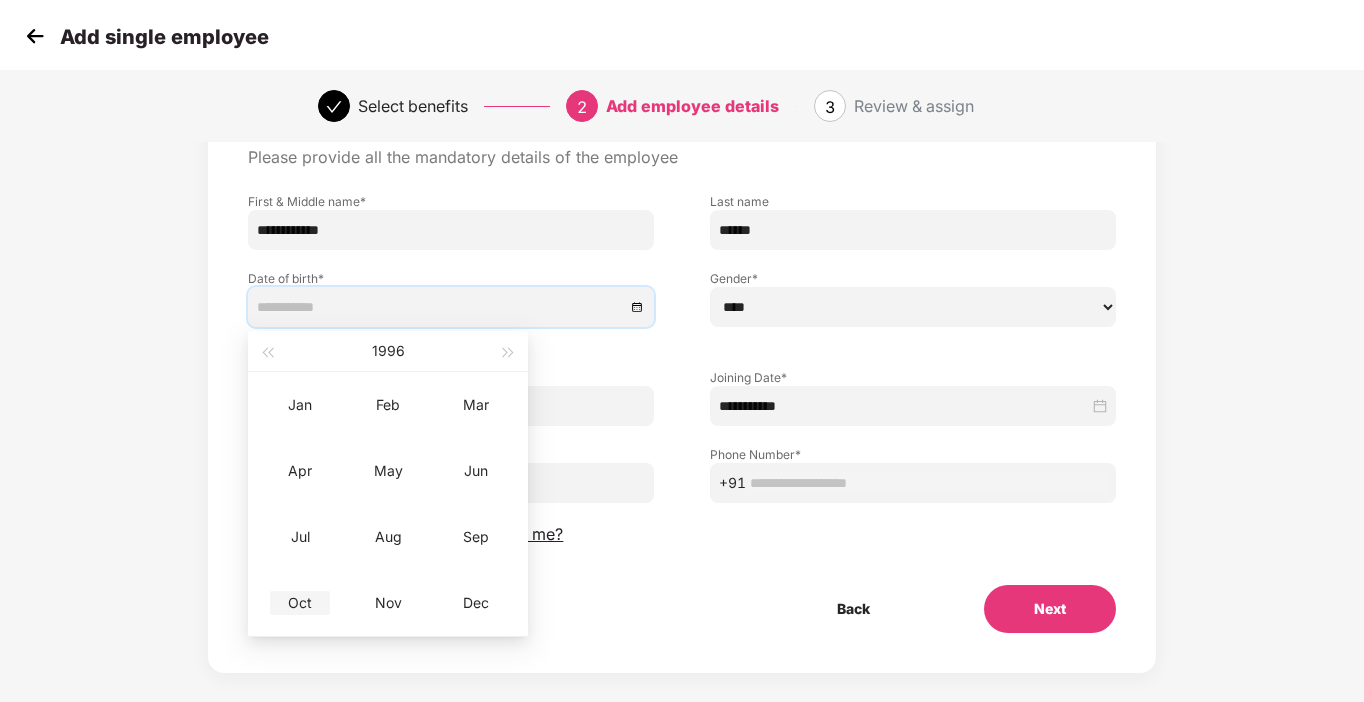 type on "**********" 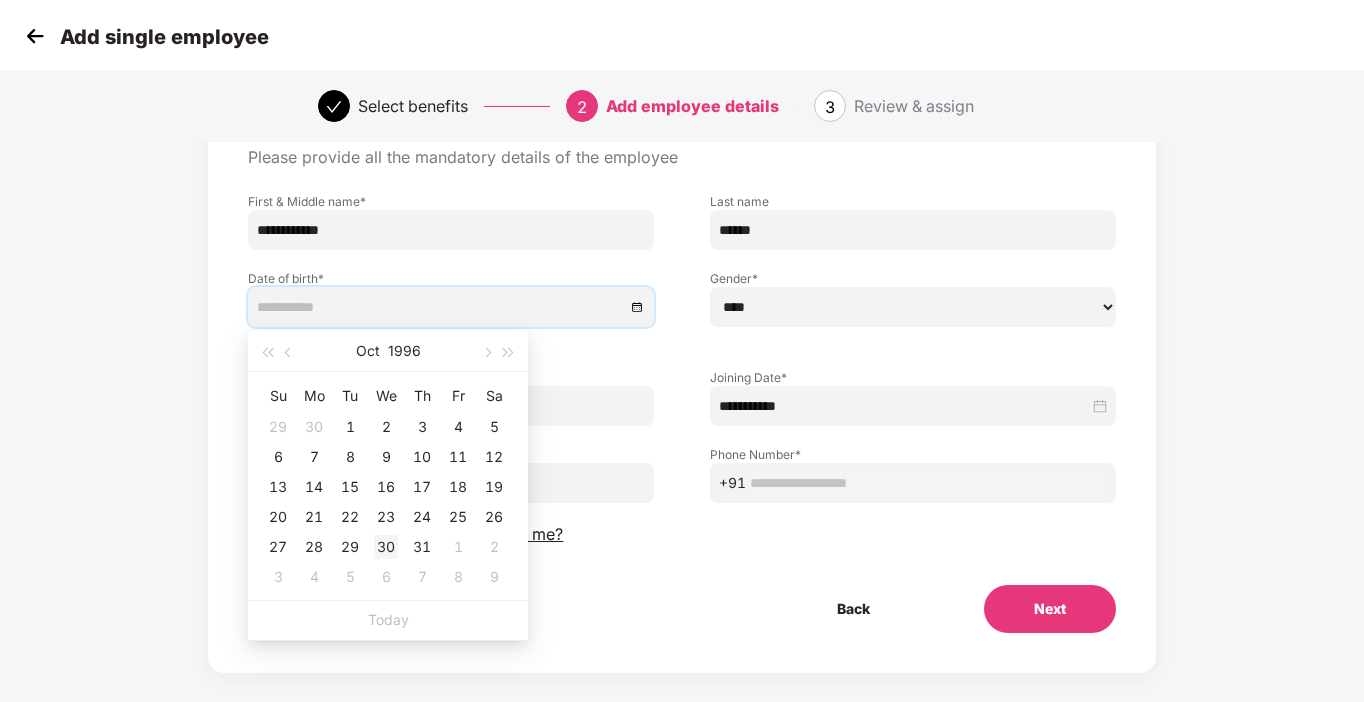 click on "30" at bounding box center (386, 547) 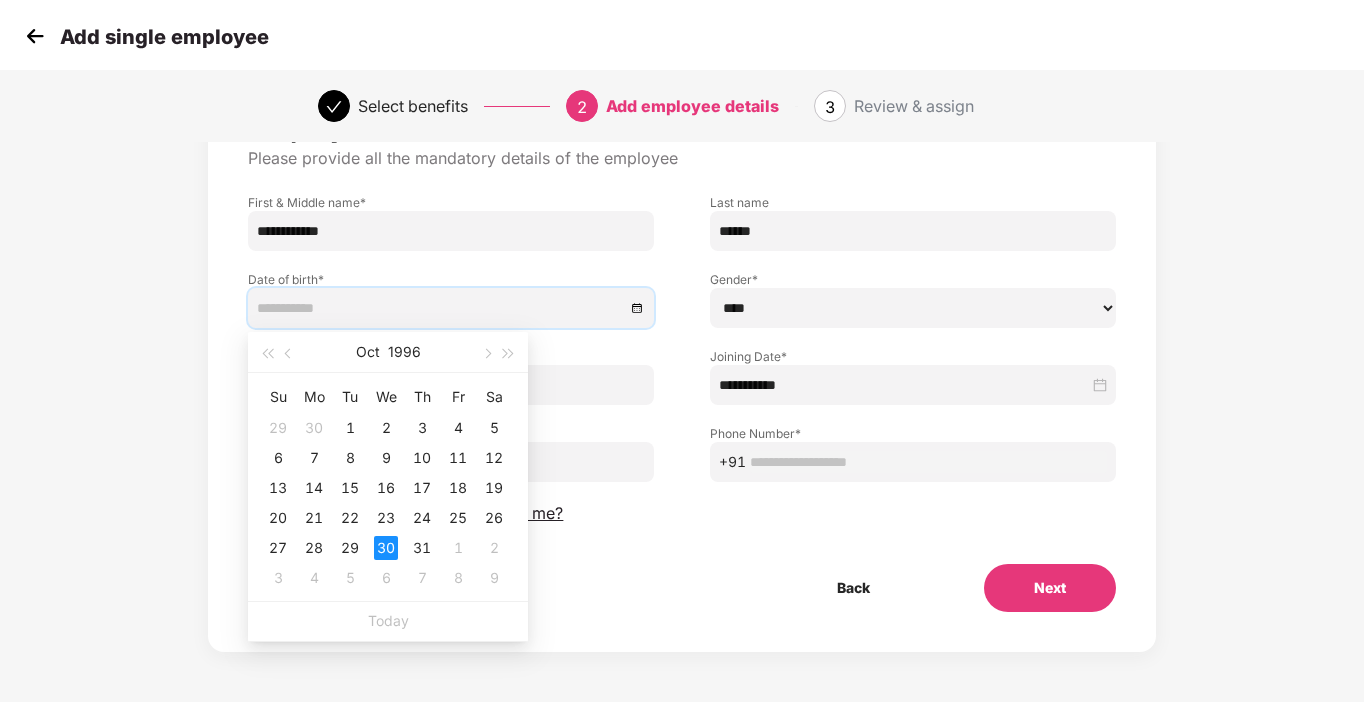 type on "**********" 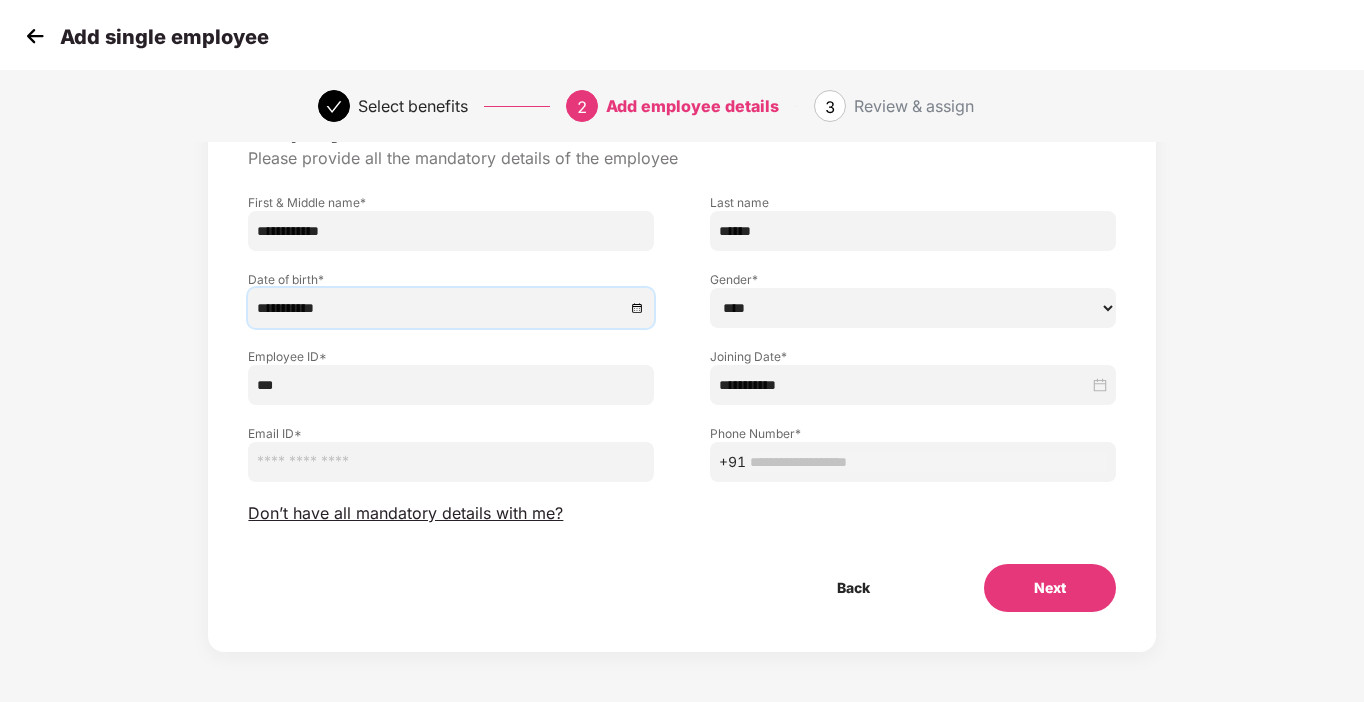 click at bounding box center (451, 462) 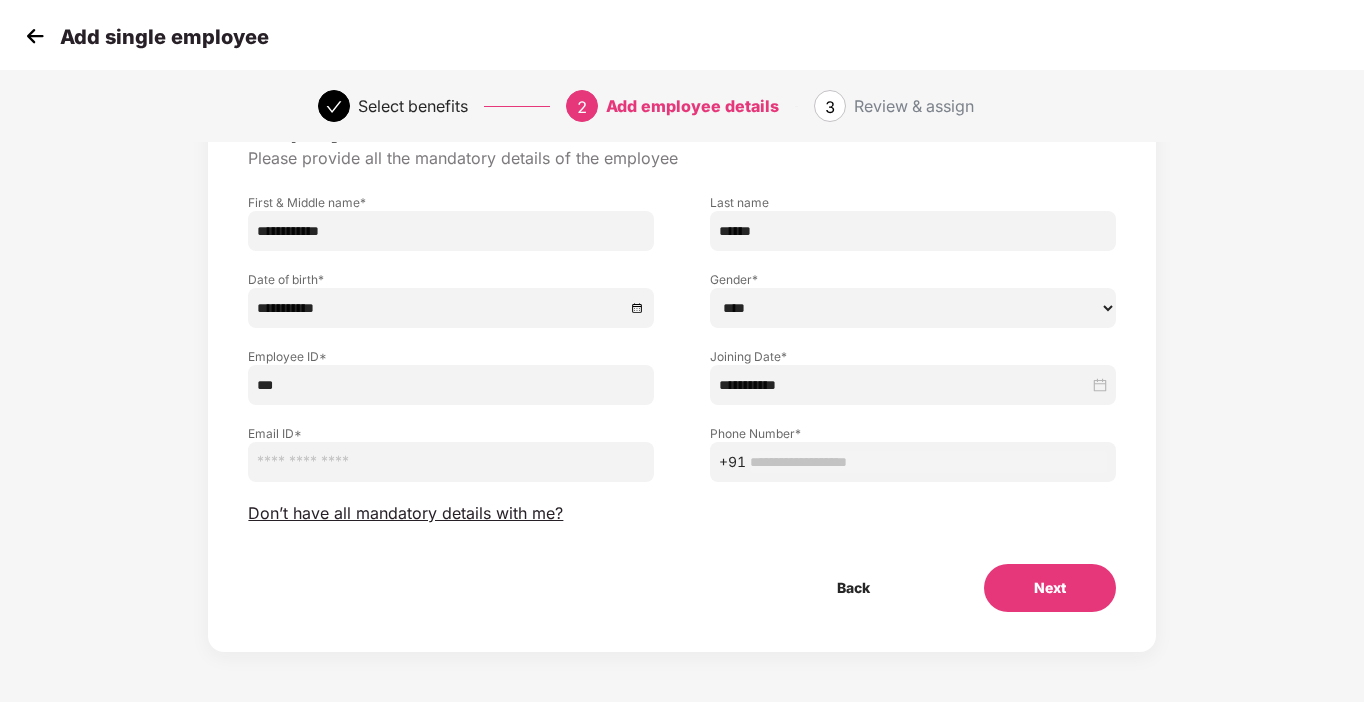 paste on "**********" 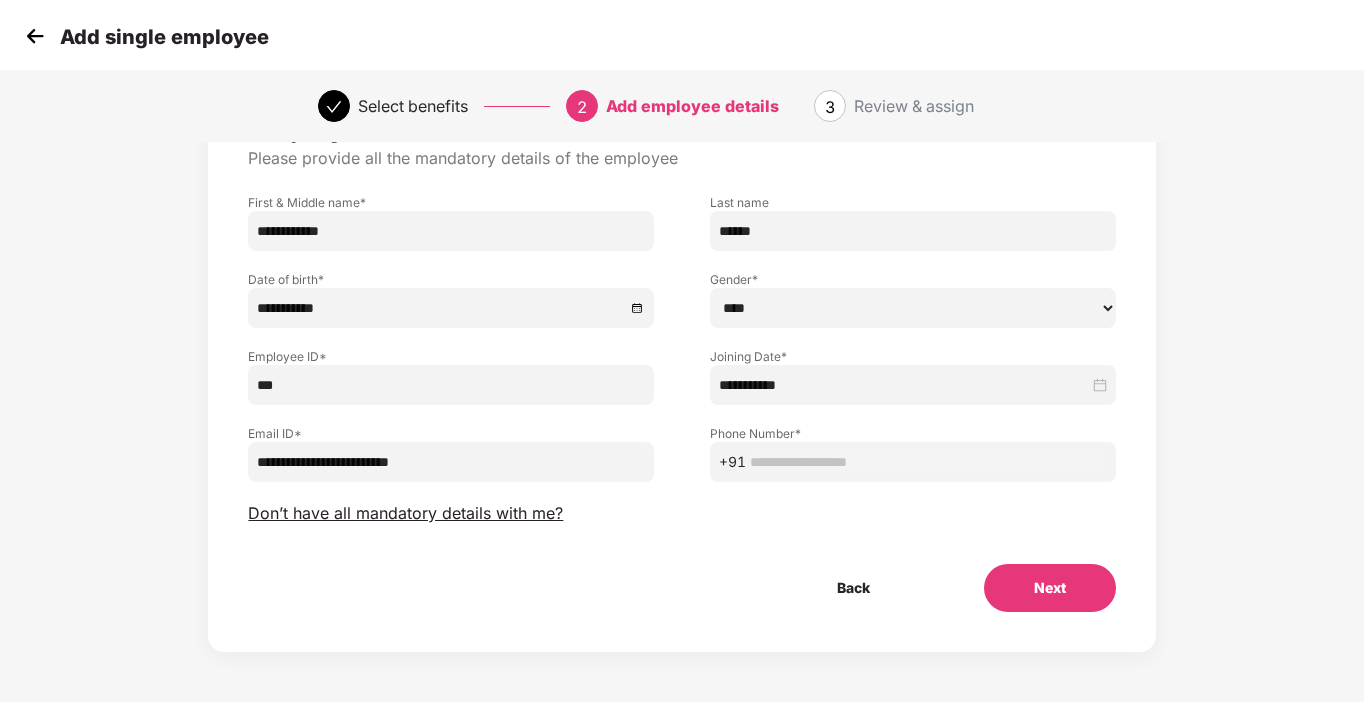 type on "**********" 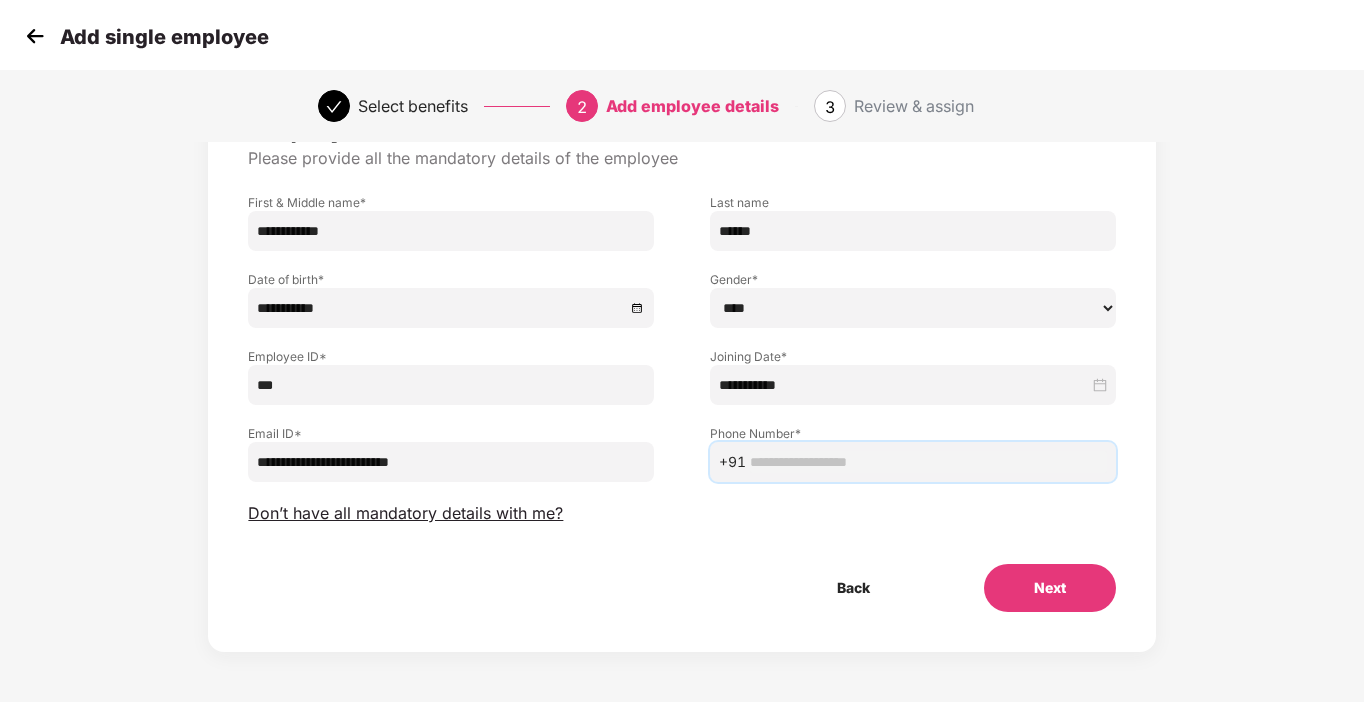 paste on "**********" 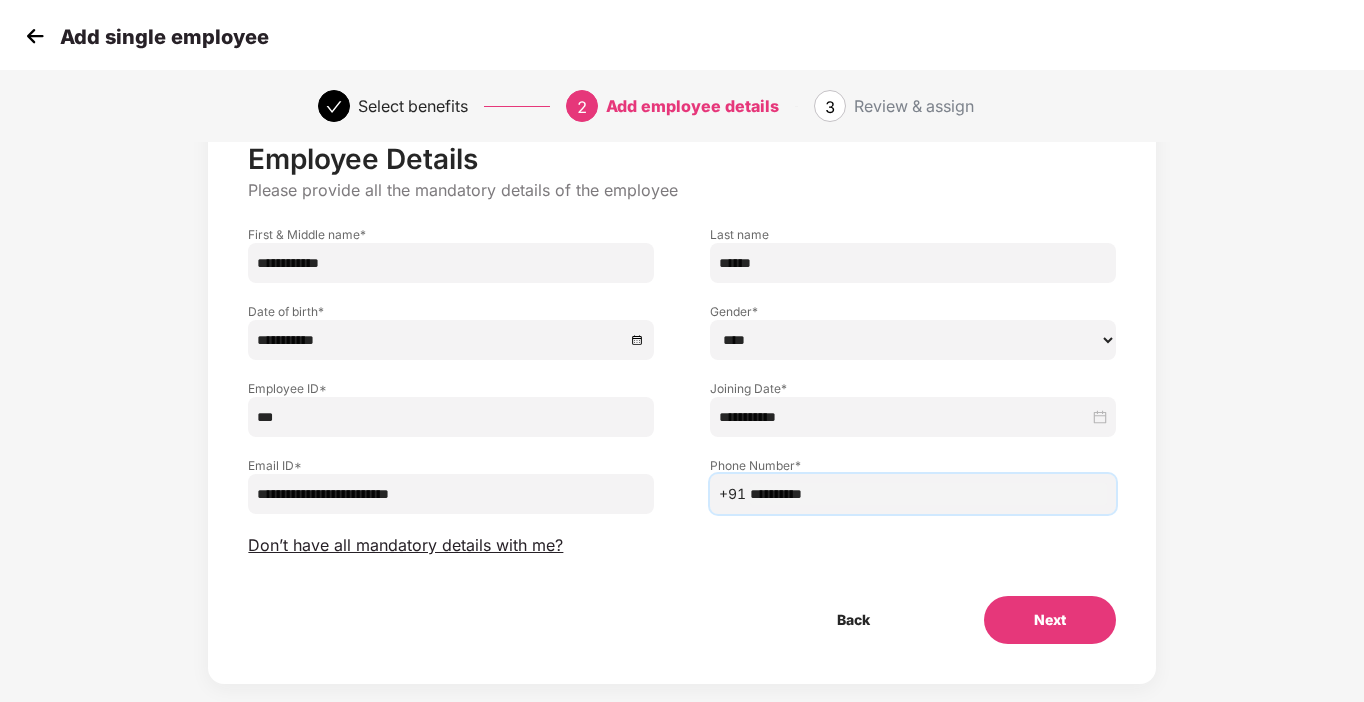 scroll, scrollTop: 99, scrollLeft: 0, axis: vertical 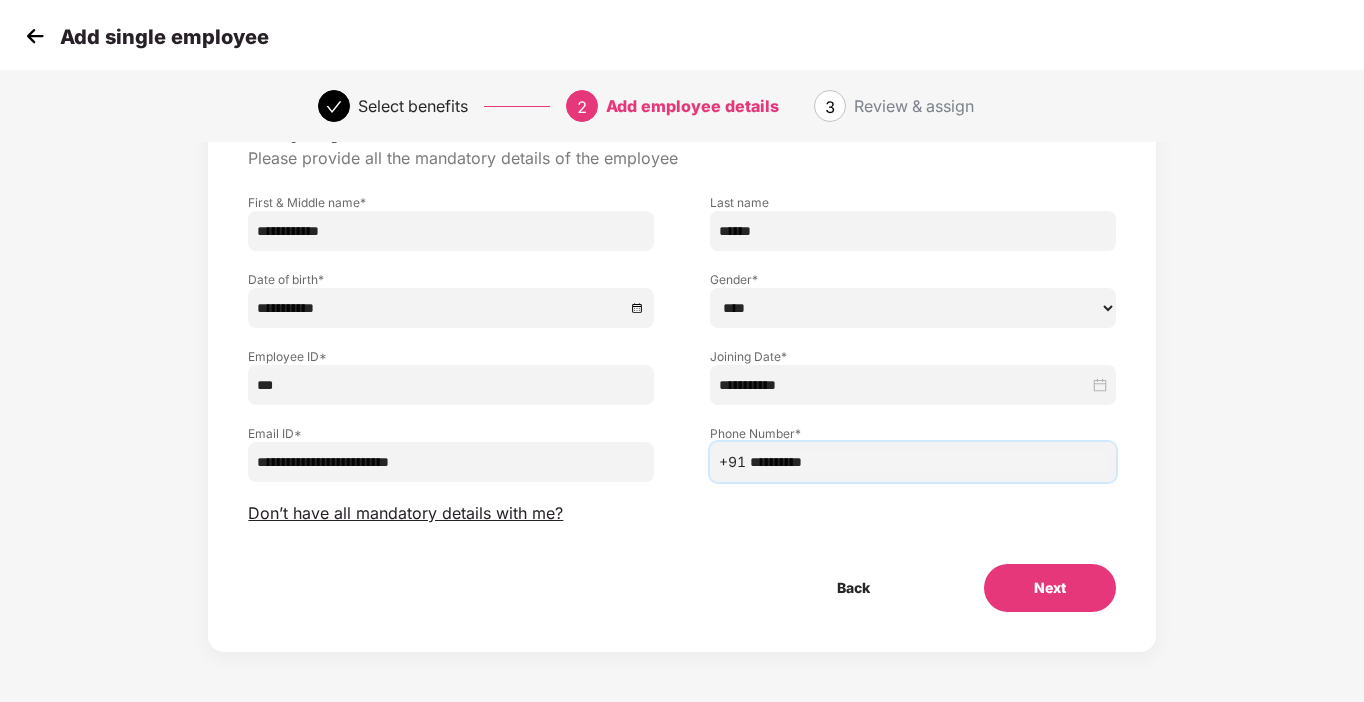 type on "**********" 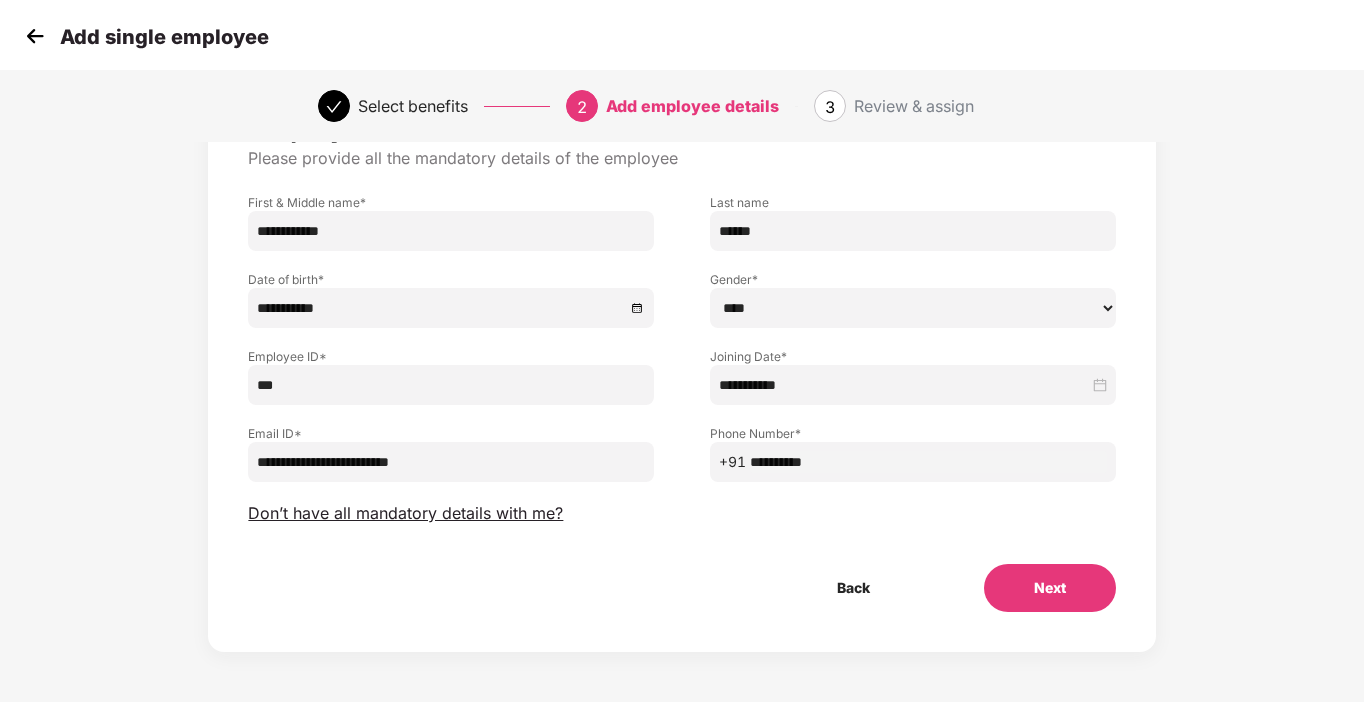 click on "Next" at bounding box center (1050, 588) 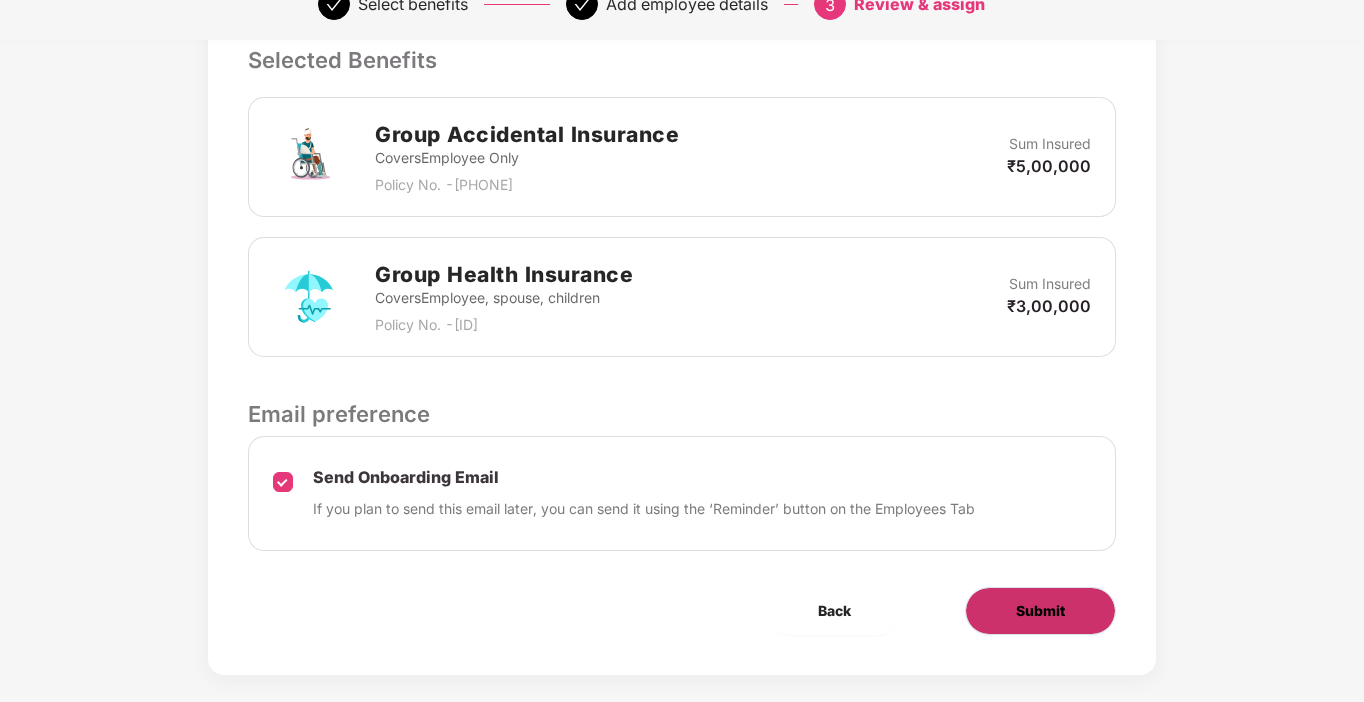 scroll, scrollTop: 685, scrollLeft: 0, axis: vertical 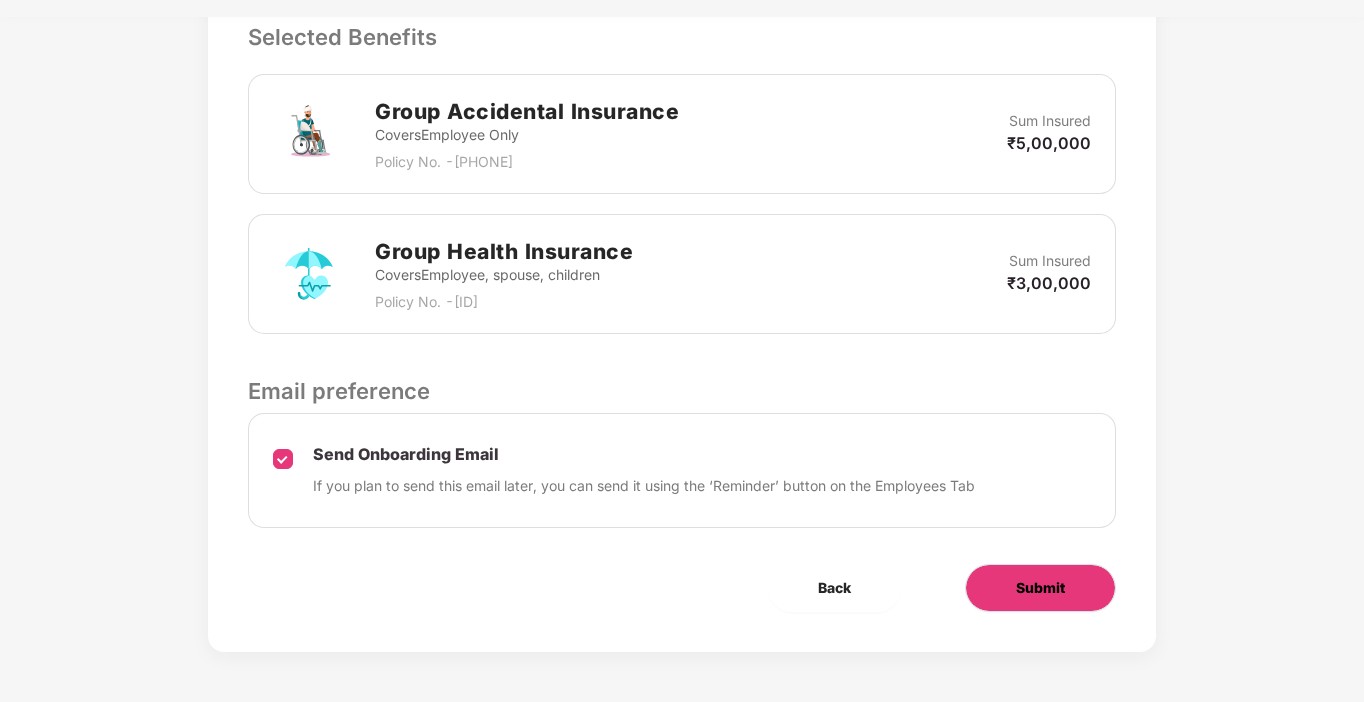 click on "Submit" at bounding box center [1040, 588] 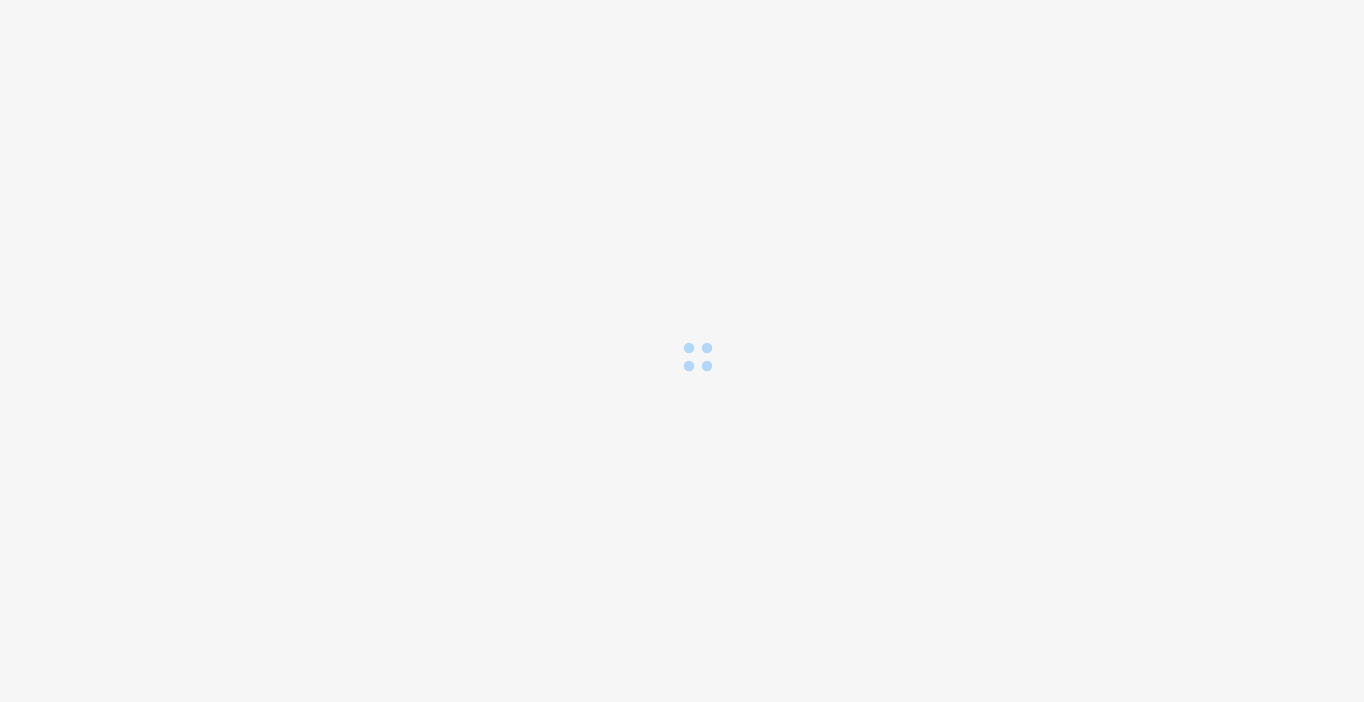 scroll, scrollTop: 0, scrollLeft: 0, axis: both 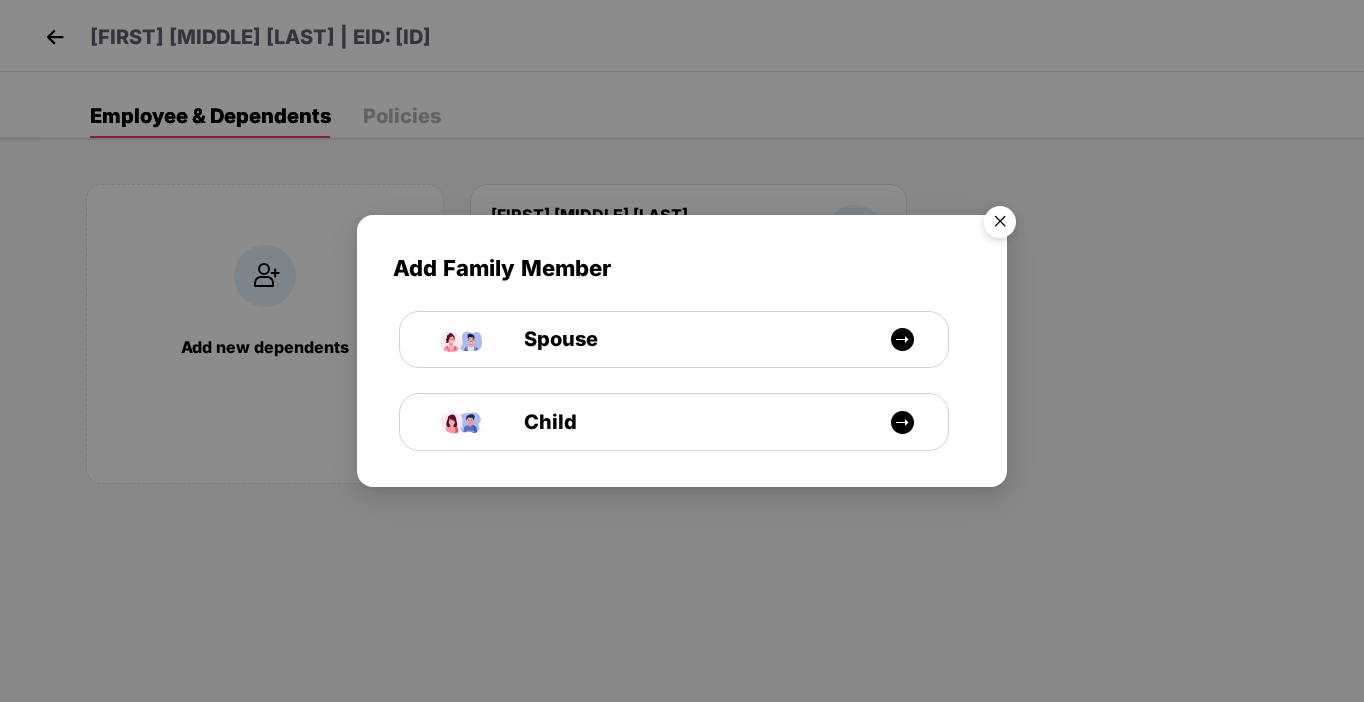 click at bounding box center [1000, 225] 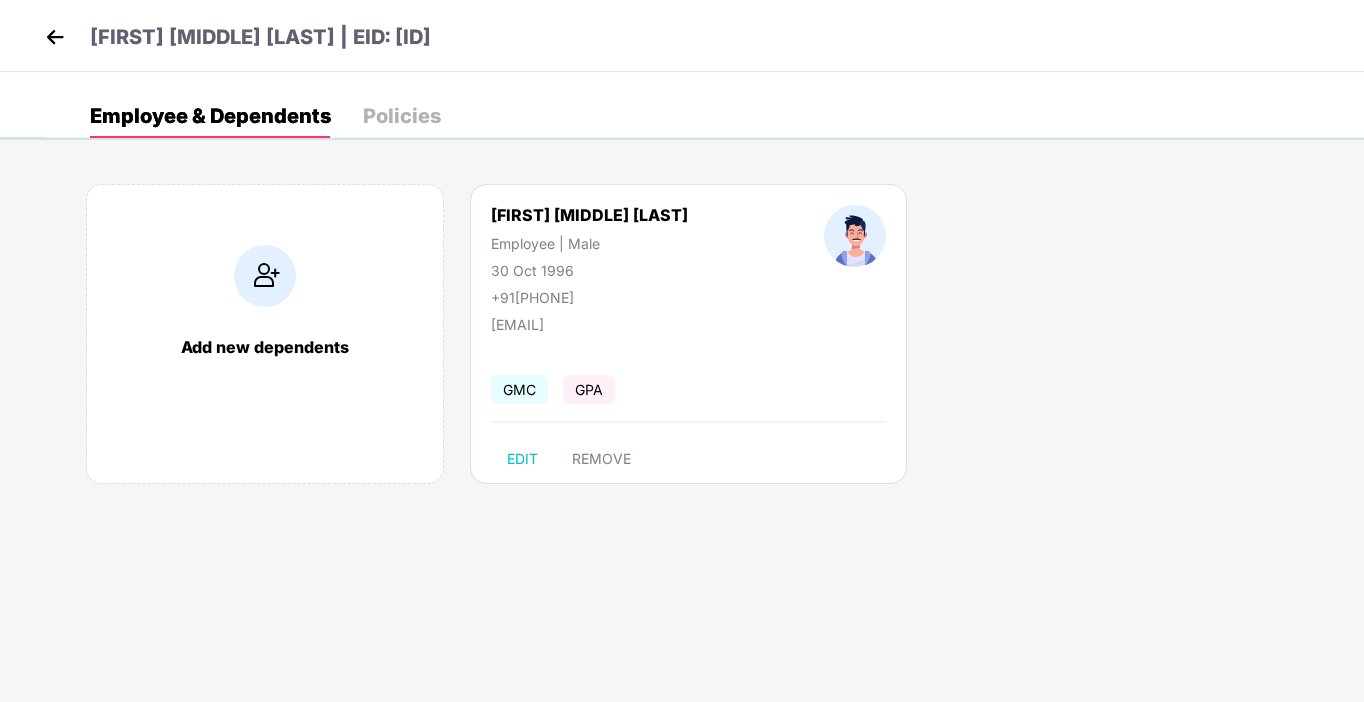 click at bounding box center [55, 37] 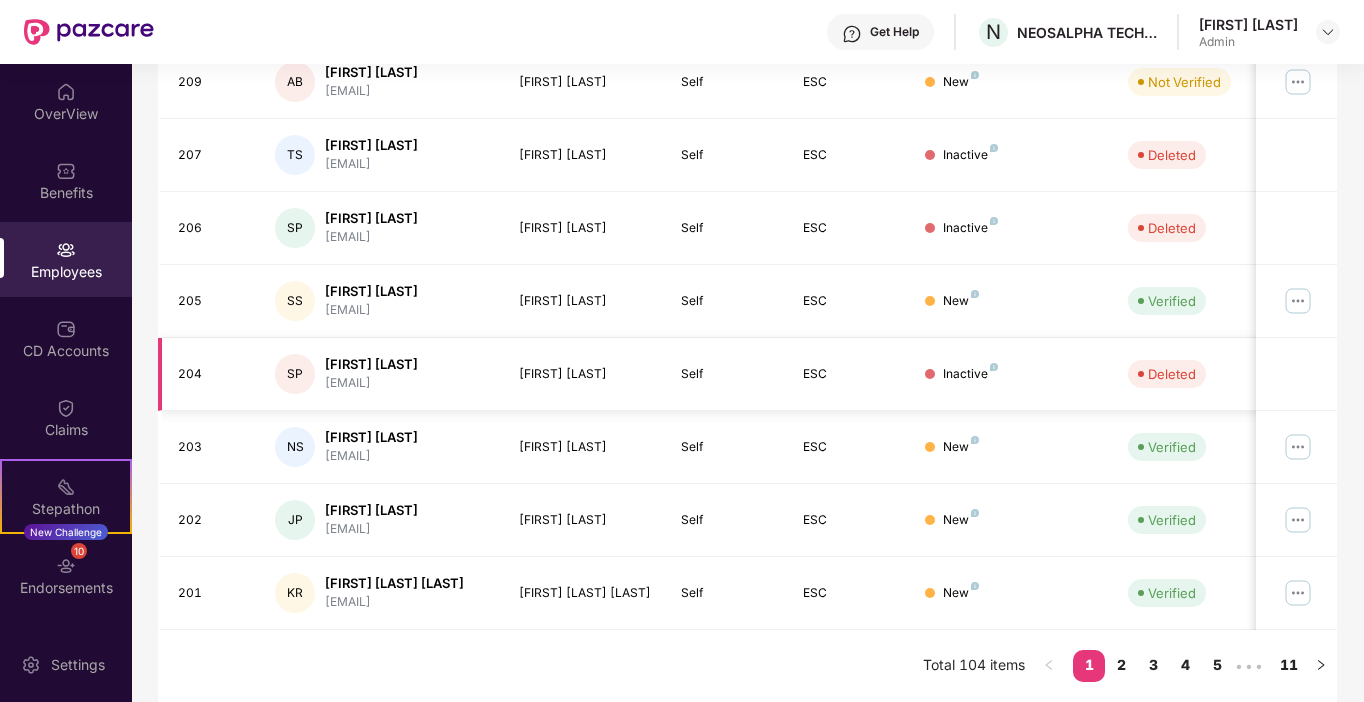 scroll, scrollTop: 0, scrollLeft: 0, axis: both 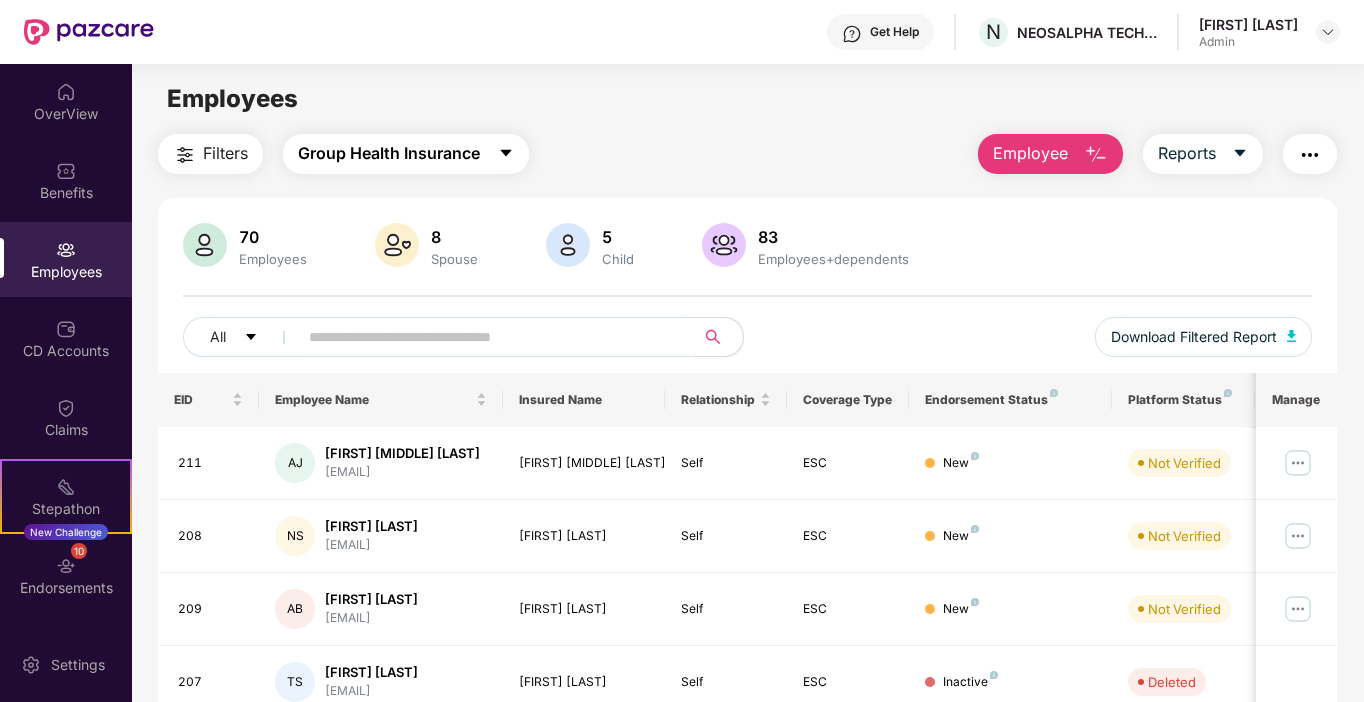 click on "Group Health Insurance" at bounding box center [406, 154] 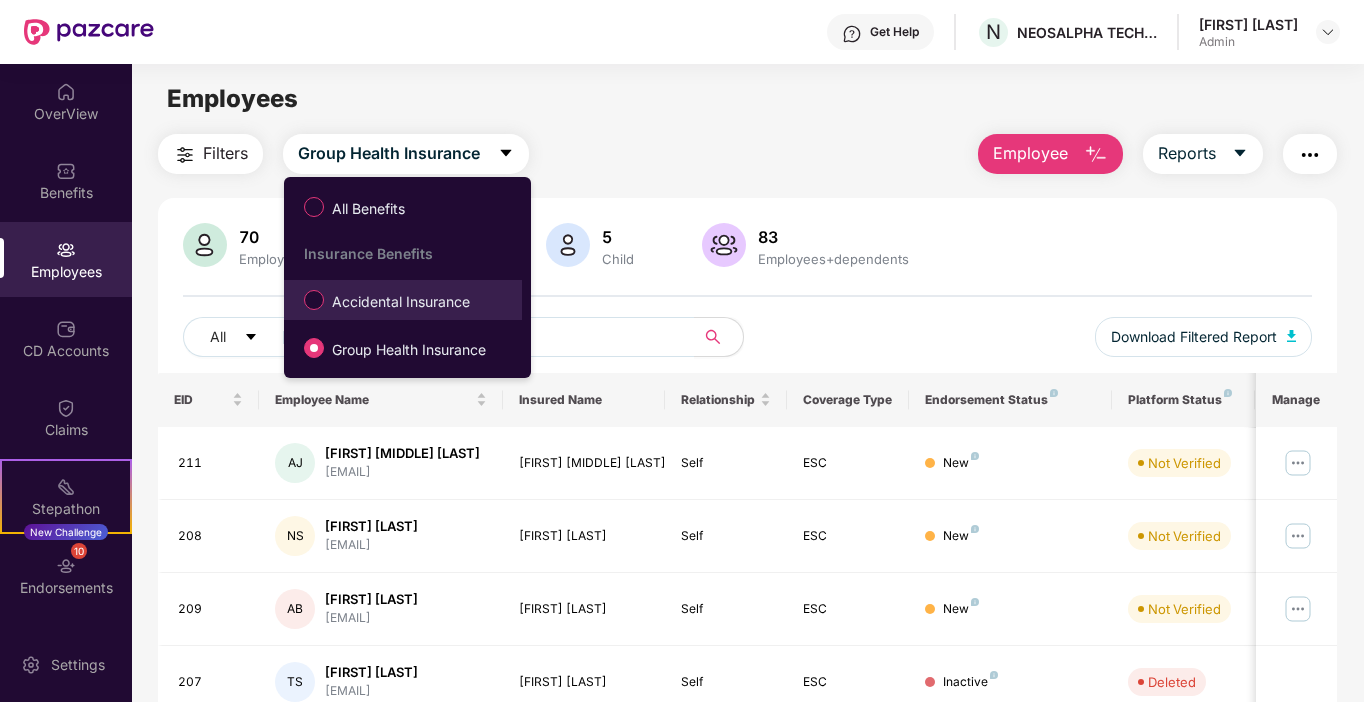 click on "Accidental Insurance" at bounding box center [401, 302] 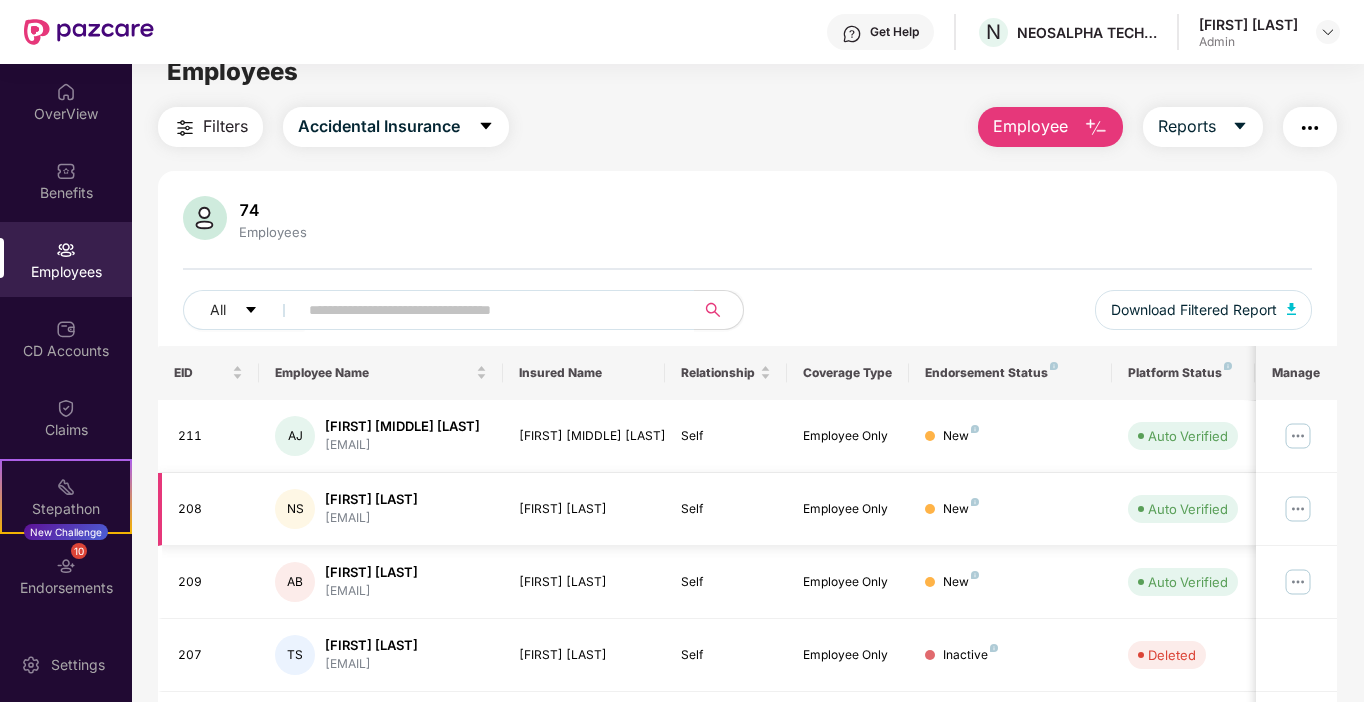scroll, scrollTop: 0, scrollLeft: 0, axis: both 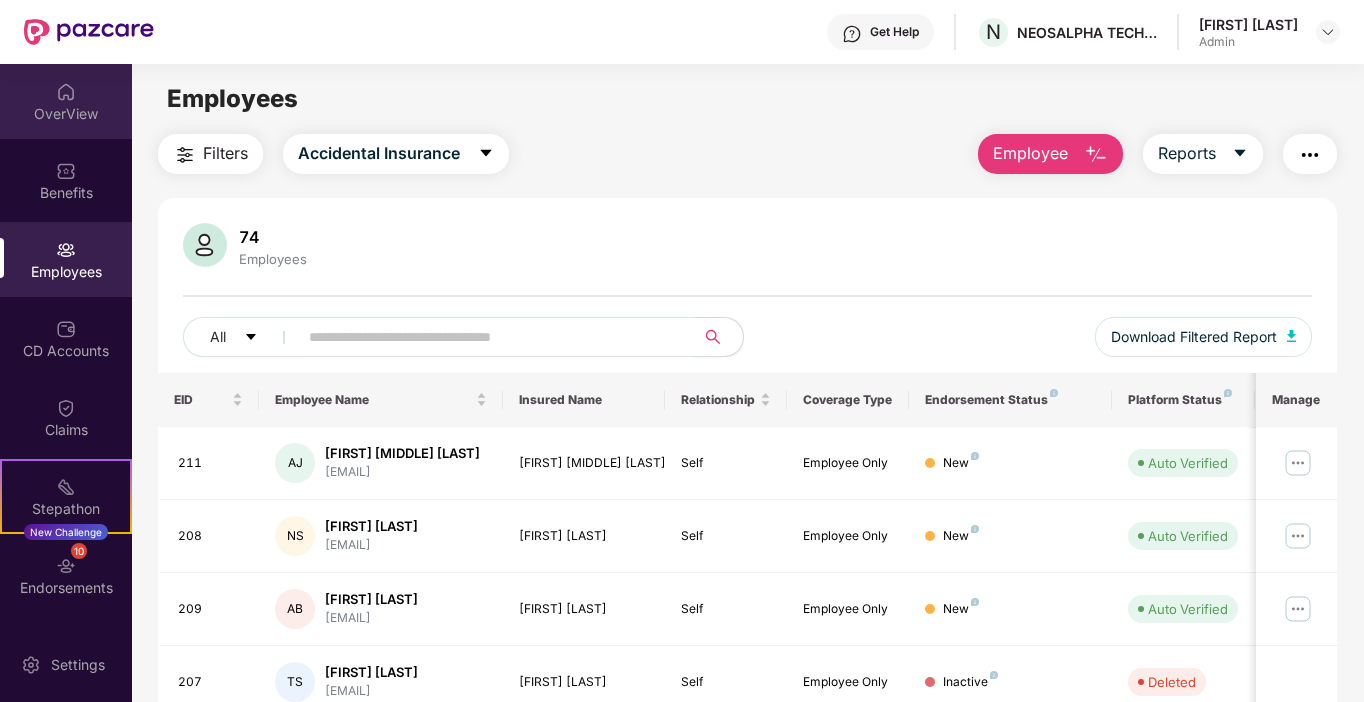 click on "OverView" at bounding box center (66, 114) 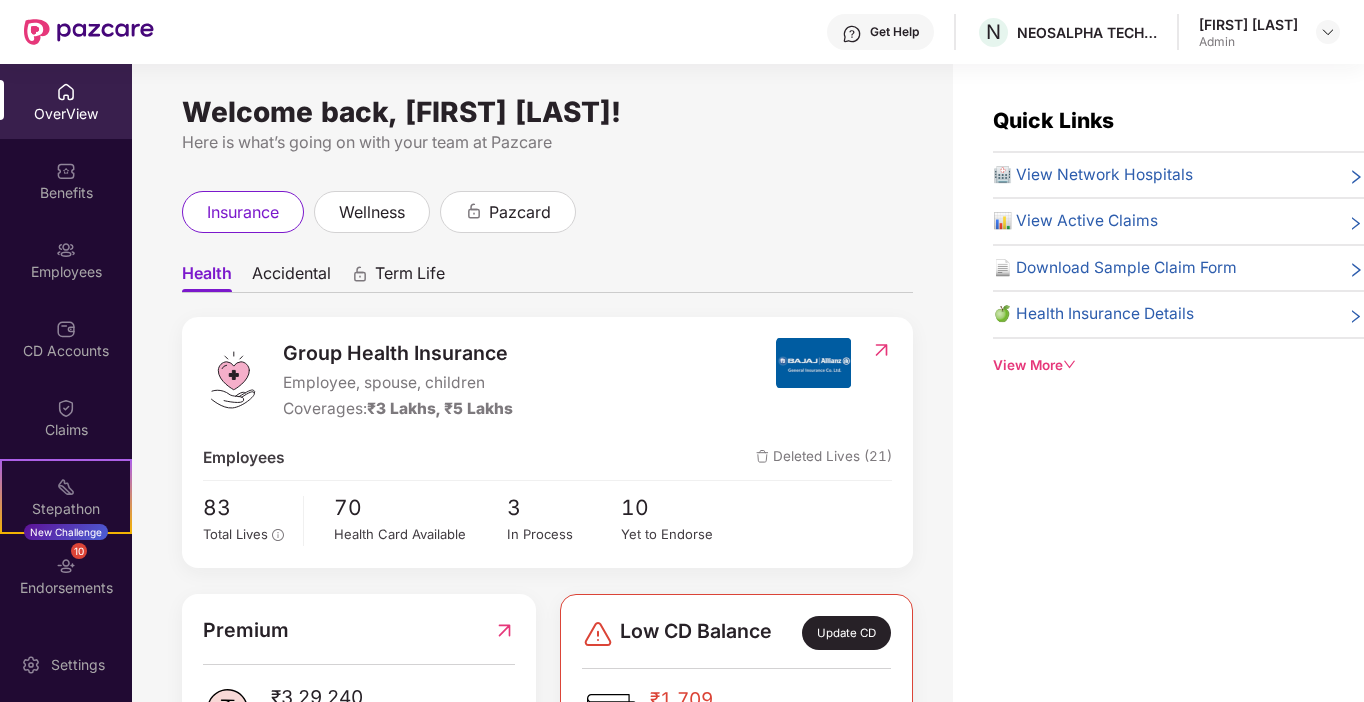 click on "Accidental" at bounding box center (291, 277) 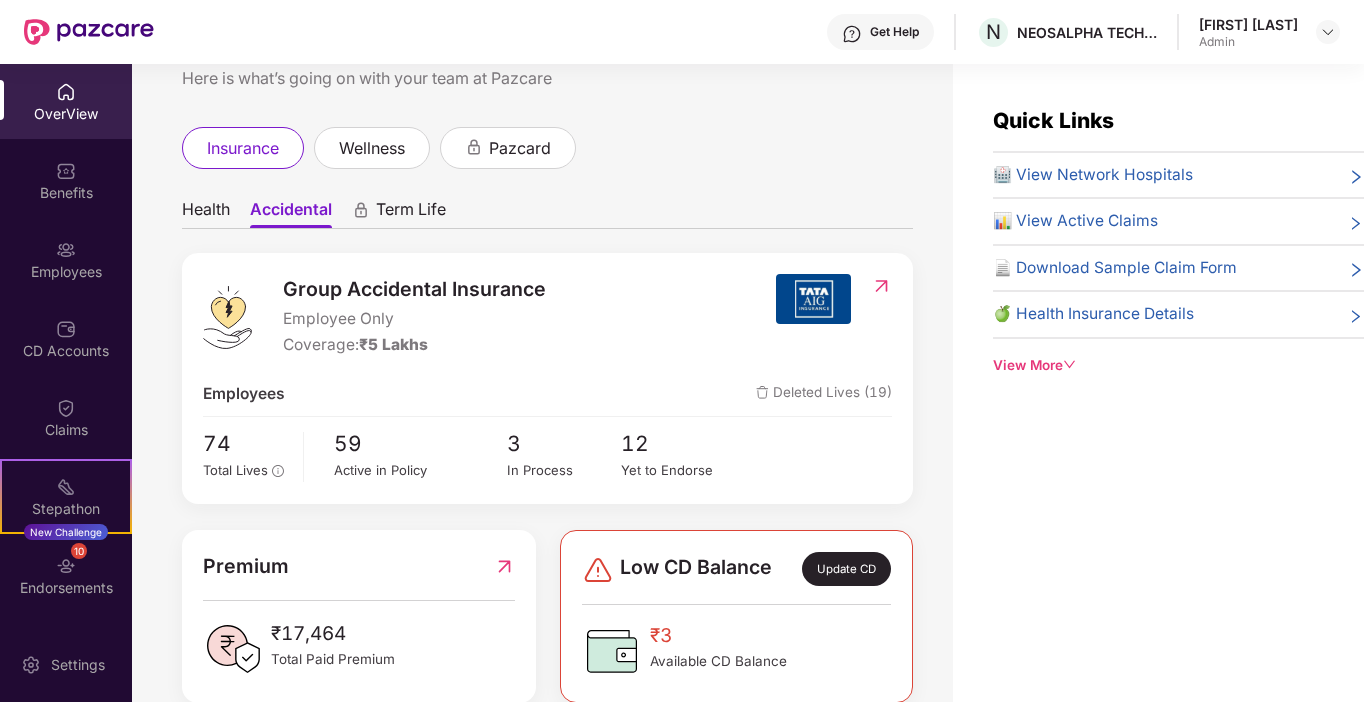 scroll, scrollTop: 100, scrollLeft: 0, axis: vertical 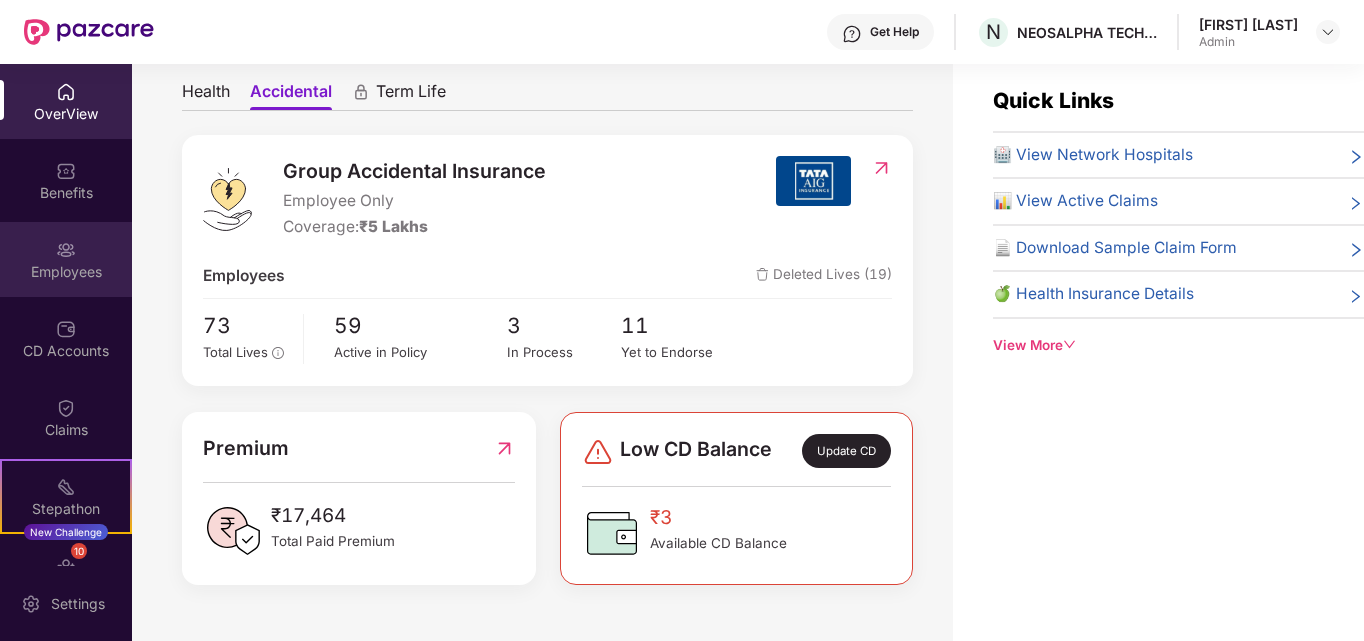 click on "Employees" at bounding box center (66, 272) 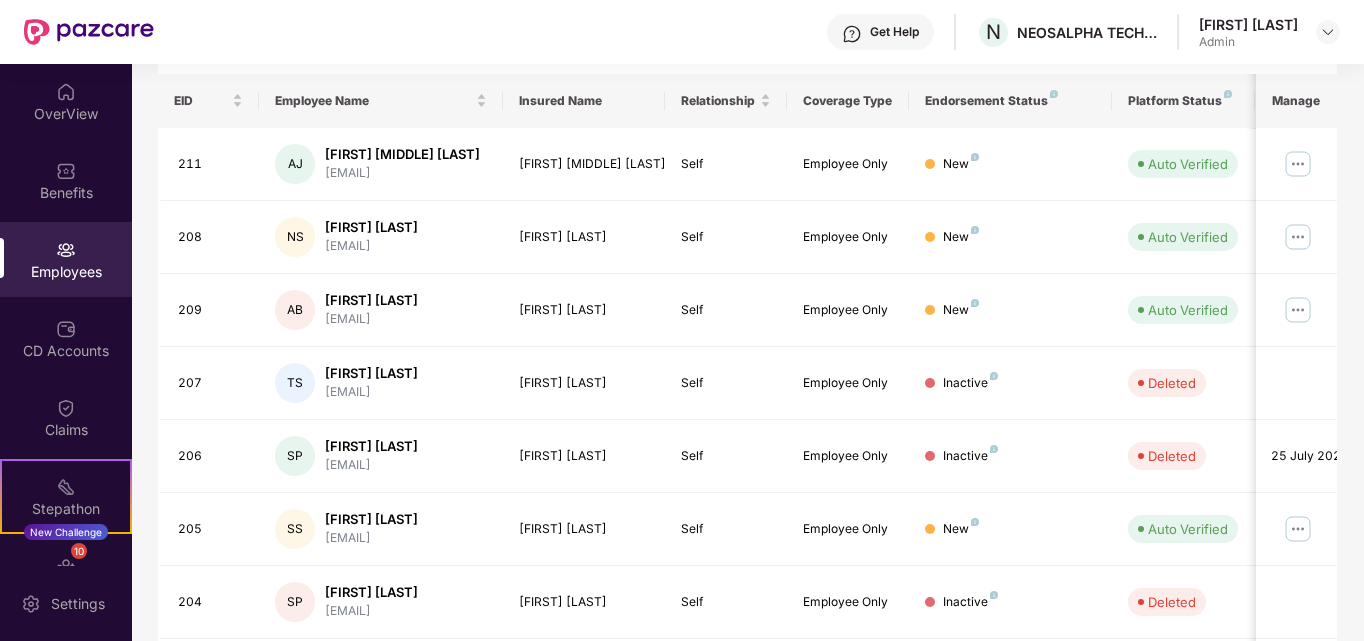 scroll, scrollTop: 300, scrollLeft: 0, axis: vertical 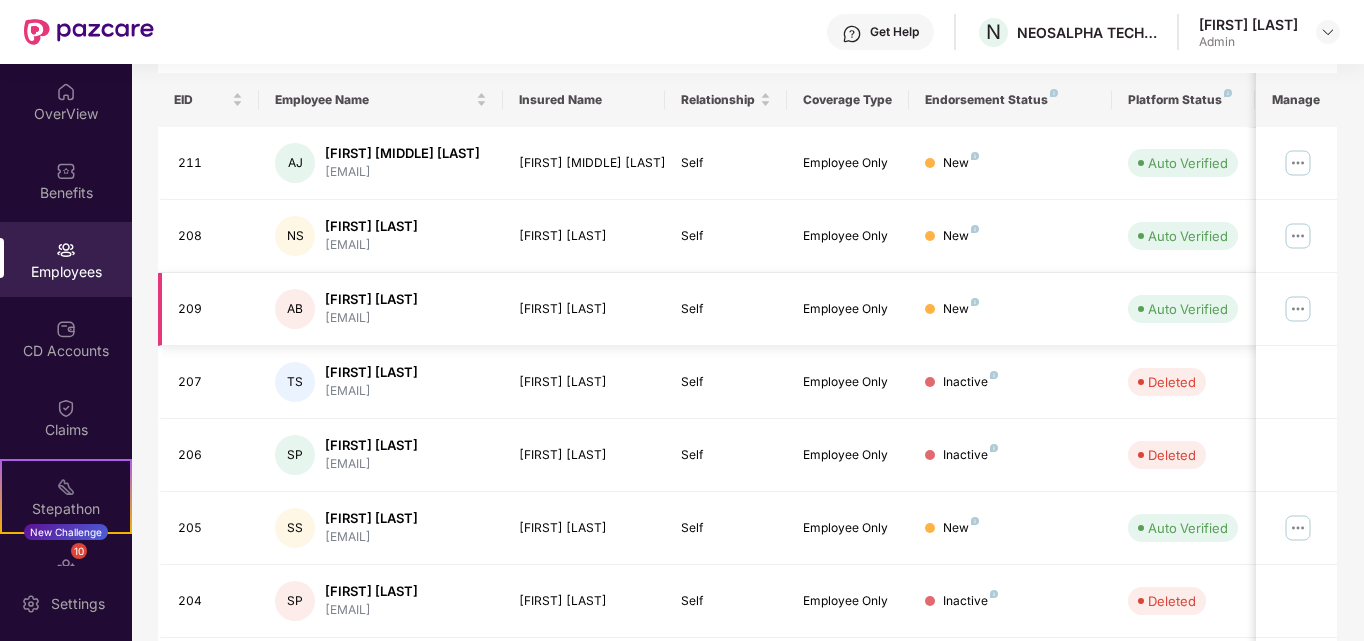 click at bounding box center (1298, 309) 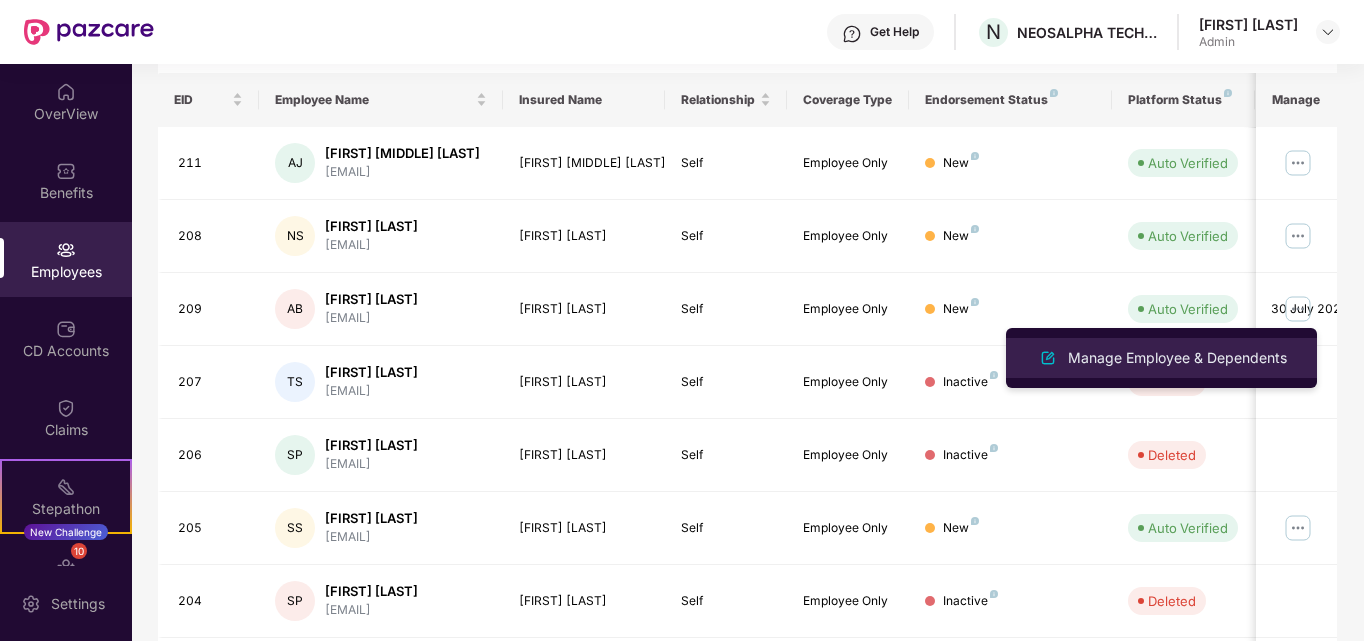 click on "Manage Employee & Dependents" at bounding box center [1177, 358] 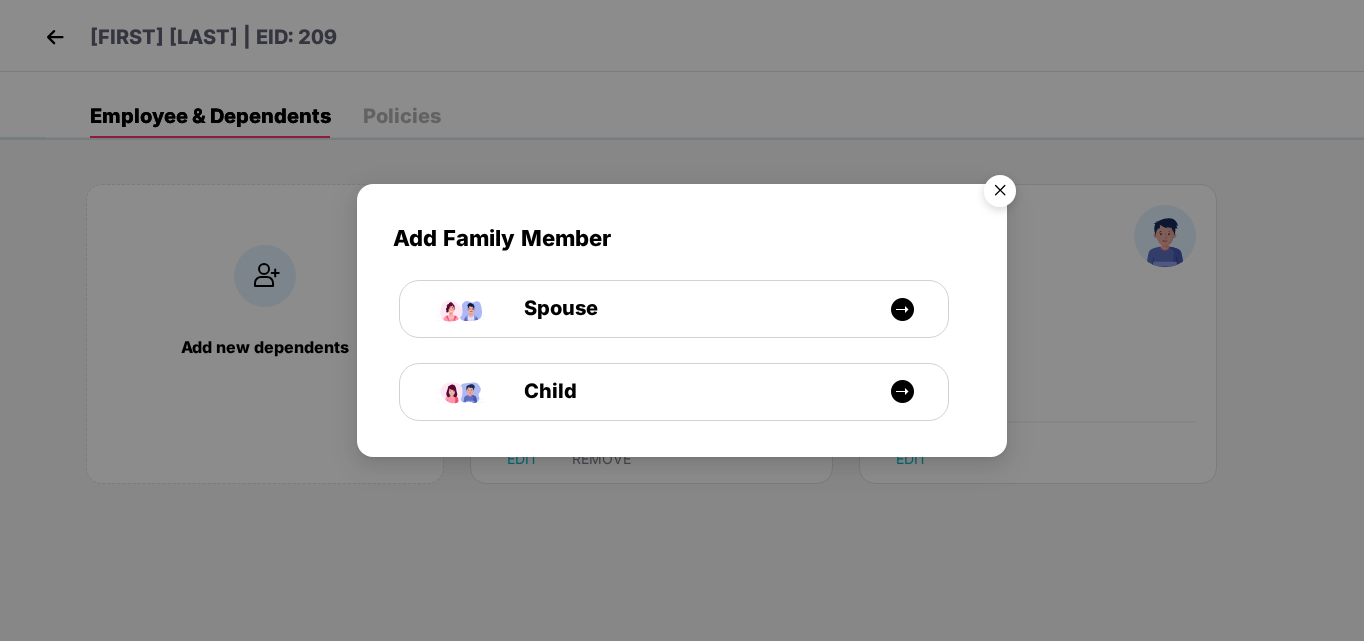click at bounding box center (1000, 194) 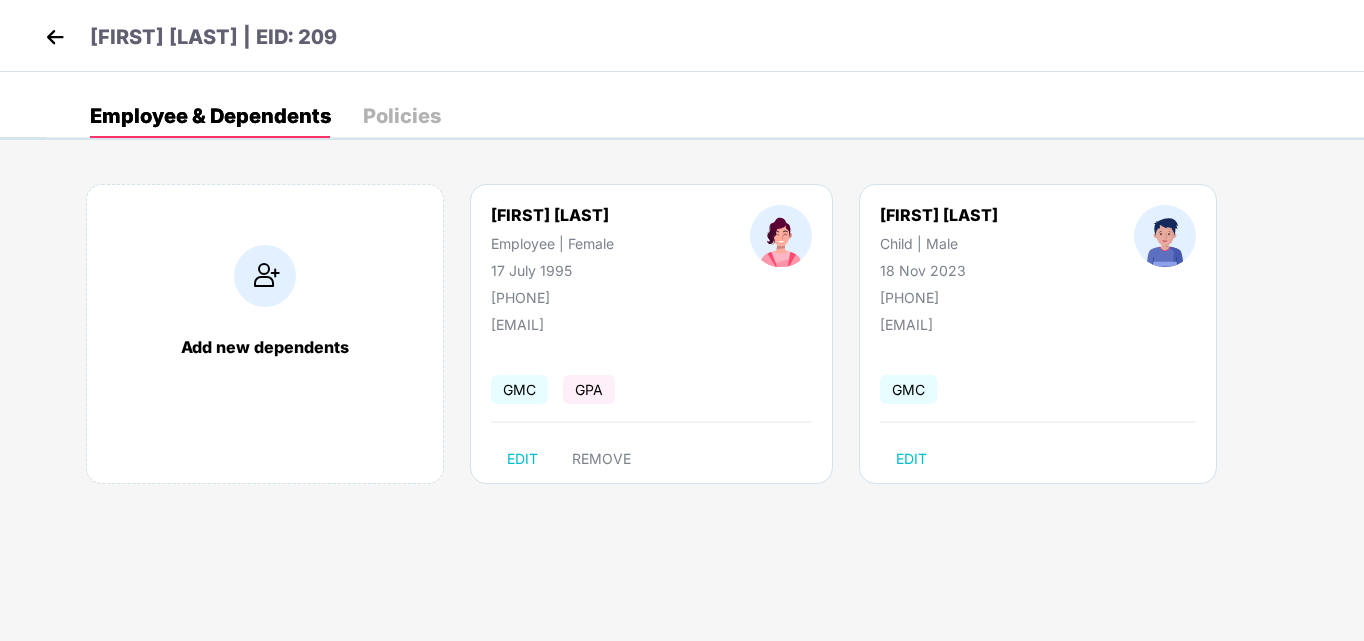 click on "Policies" at bounding box center (402, 116) 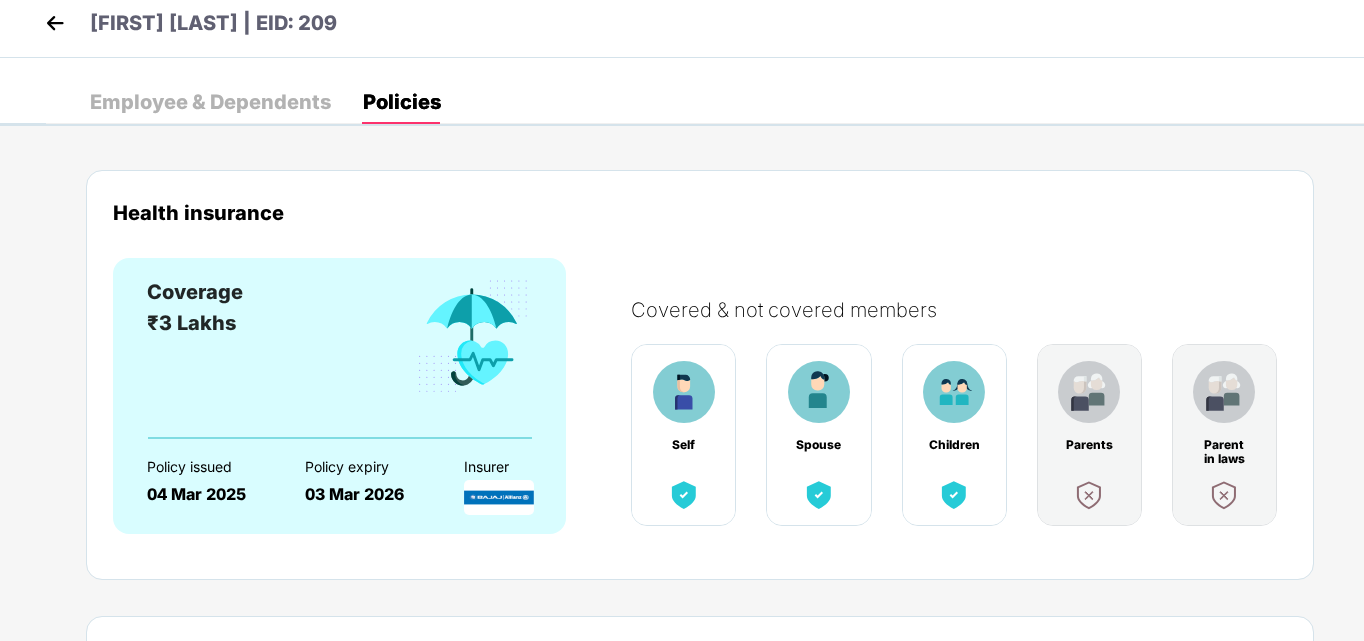 scroll, scrollTop: 0, scrollLeft: 0, axis: both 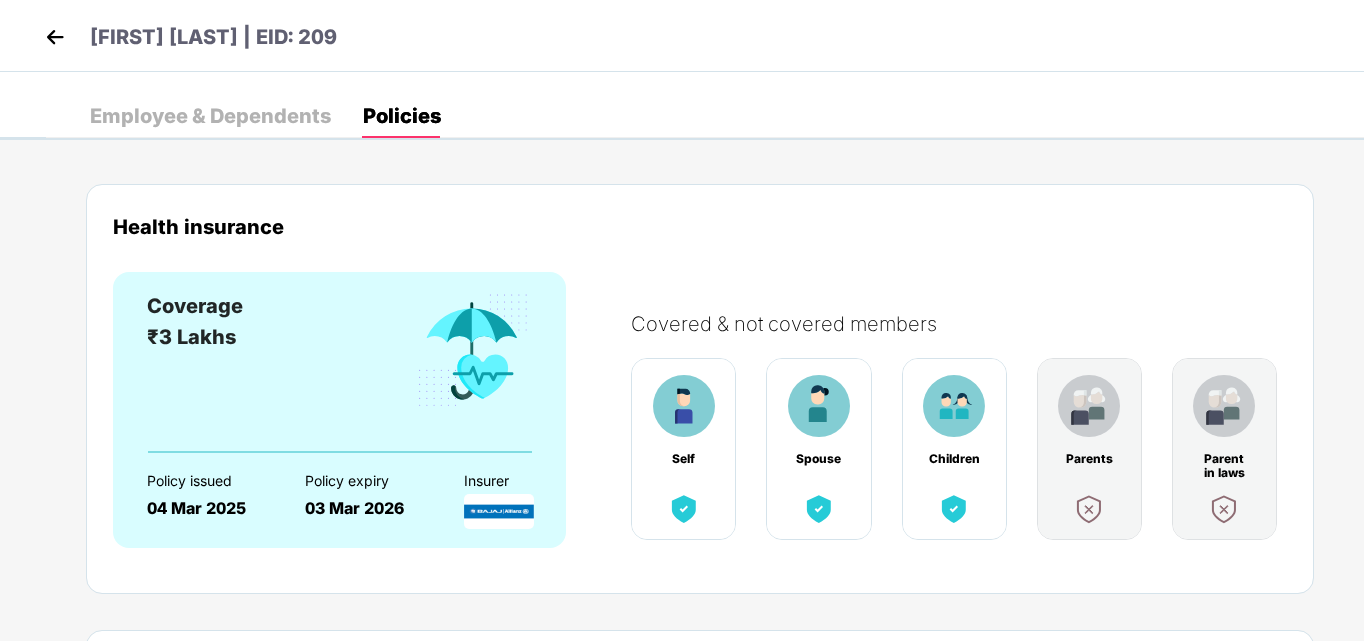 click on "Employee & Dependents" at bounding box center [210, 116] 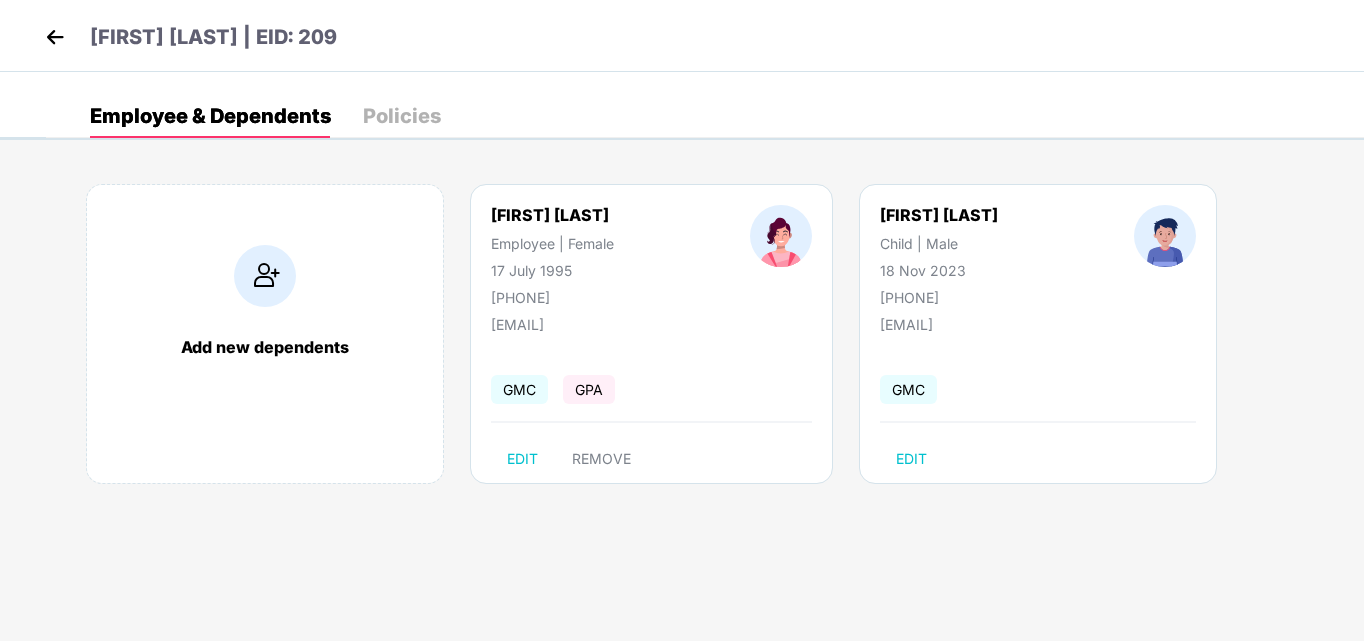 click at bounding box center [55, 37] 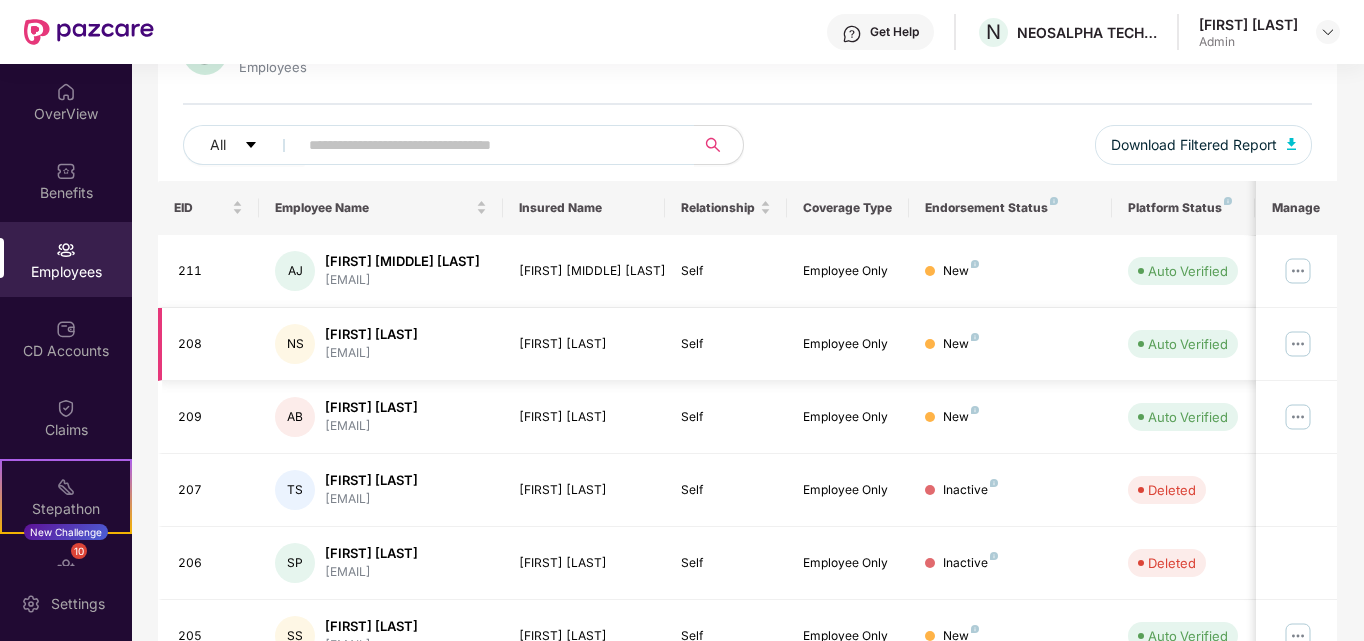 scroll, scrollTop: 292, scrollLeft: 0, axis: vertical 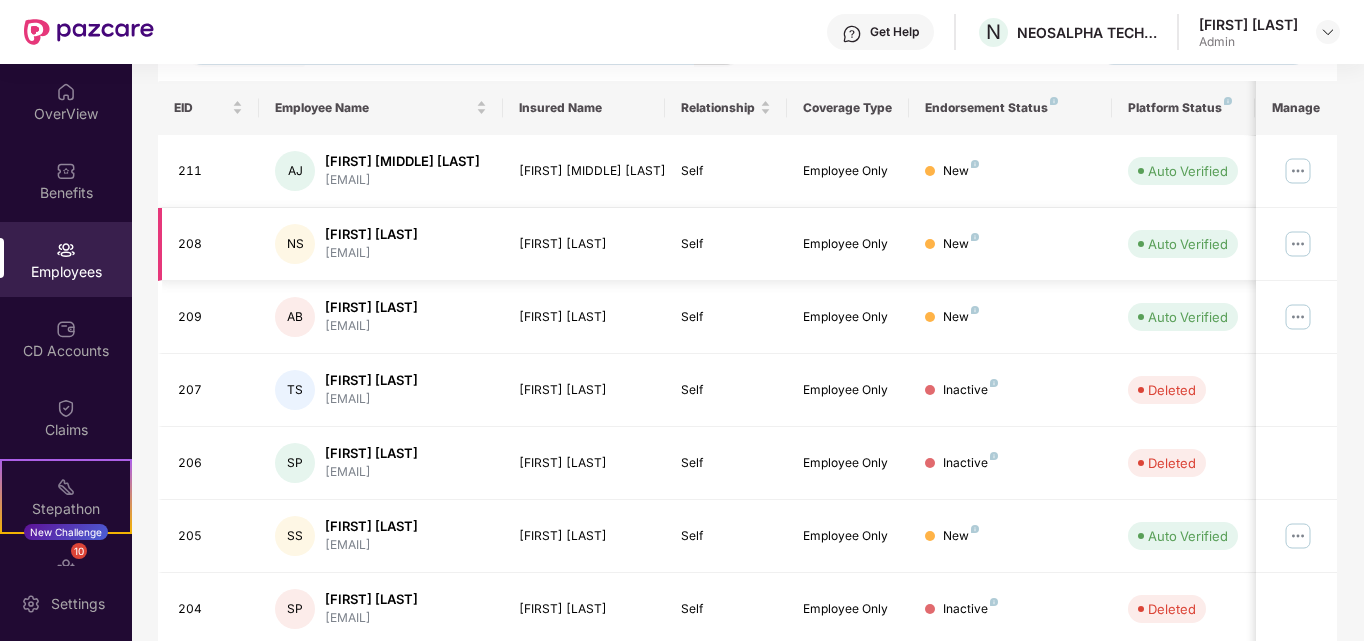click at bounding box center [1298, 244] 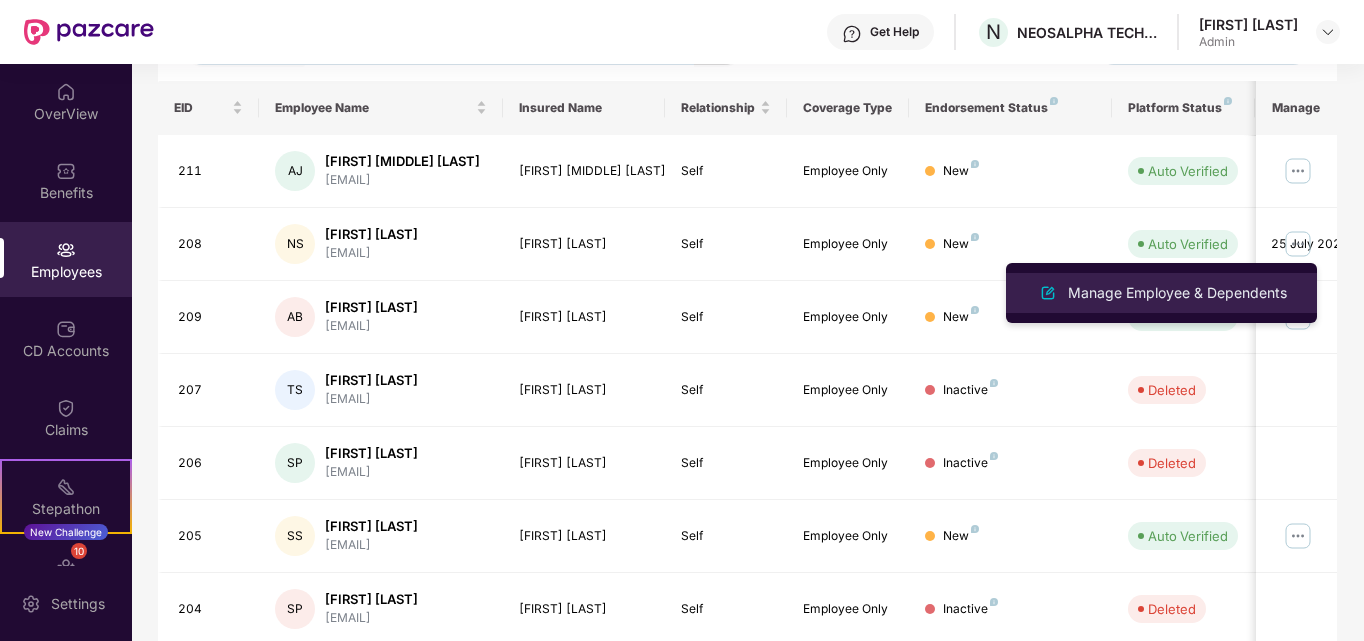 click on "Manage Employee & Dependents" at bounding box center (1161, 293) 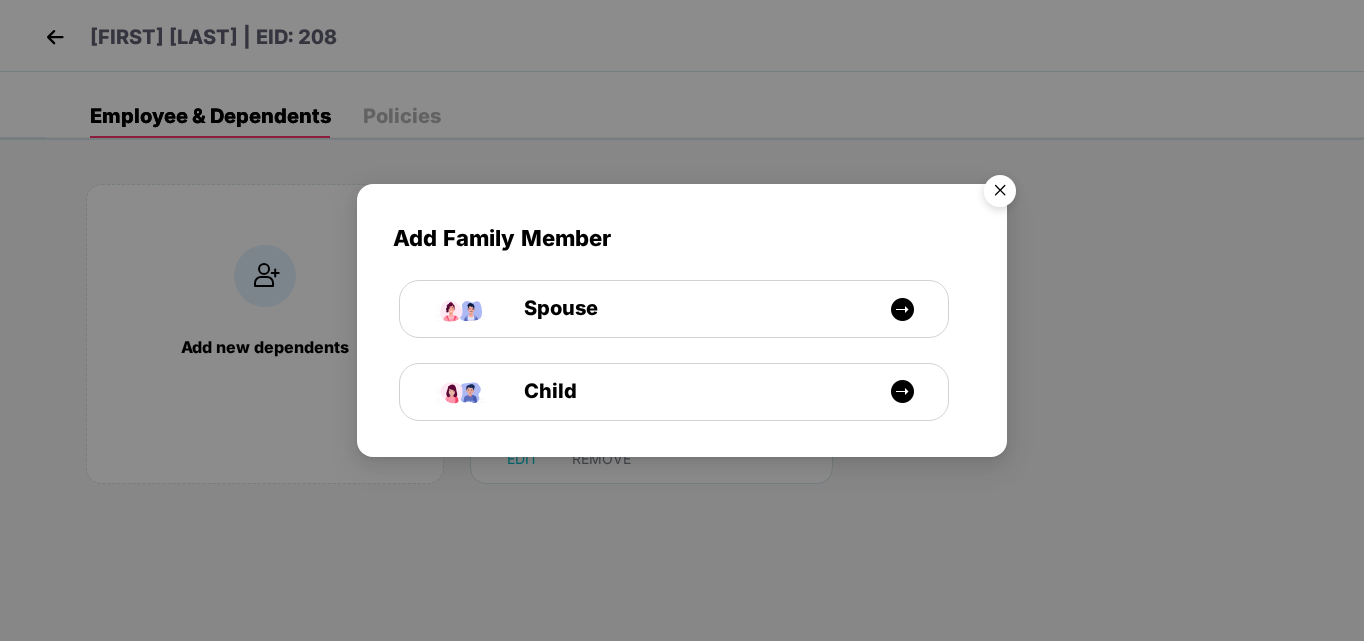 click at bounding box center (1000, 194) 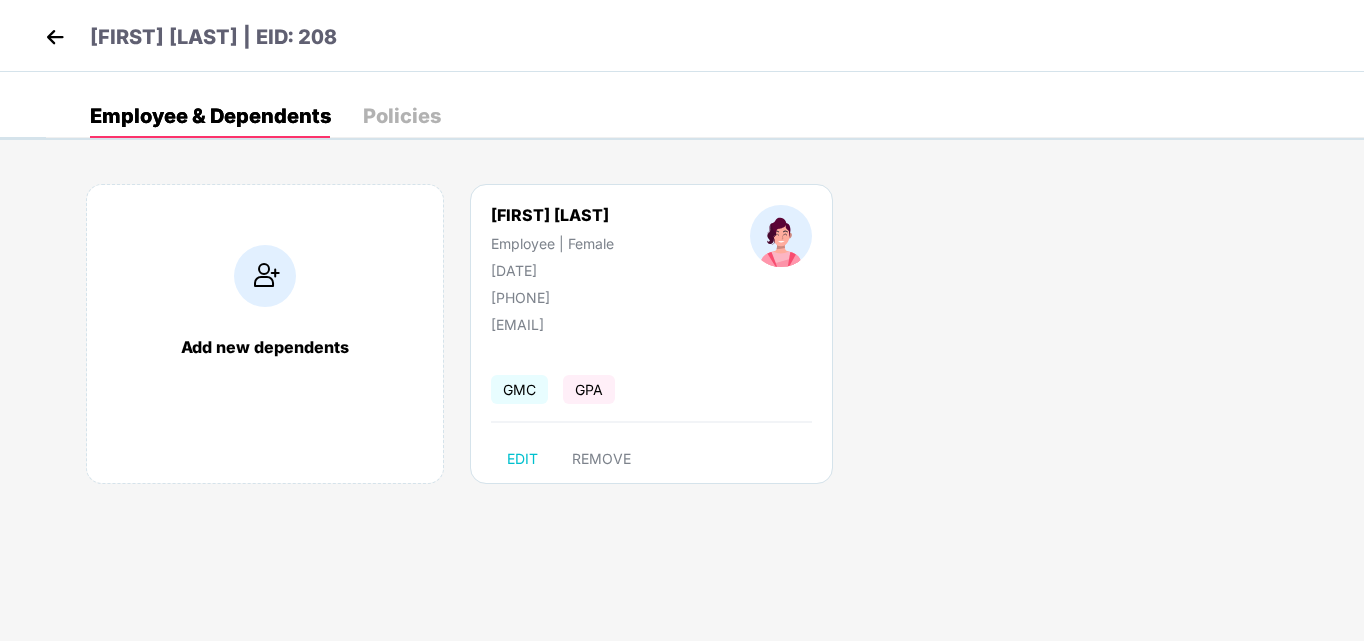 click at bounding box center (55, 37) 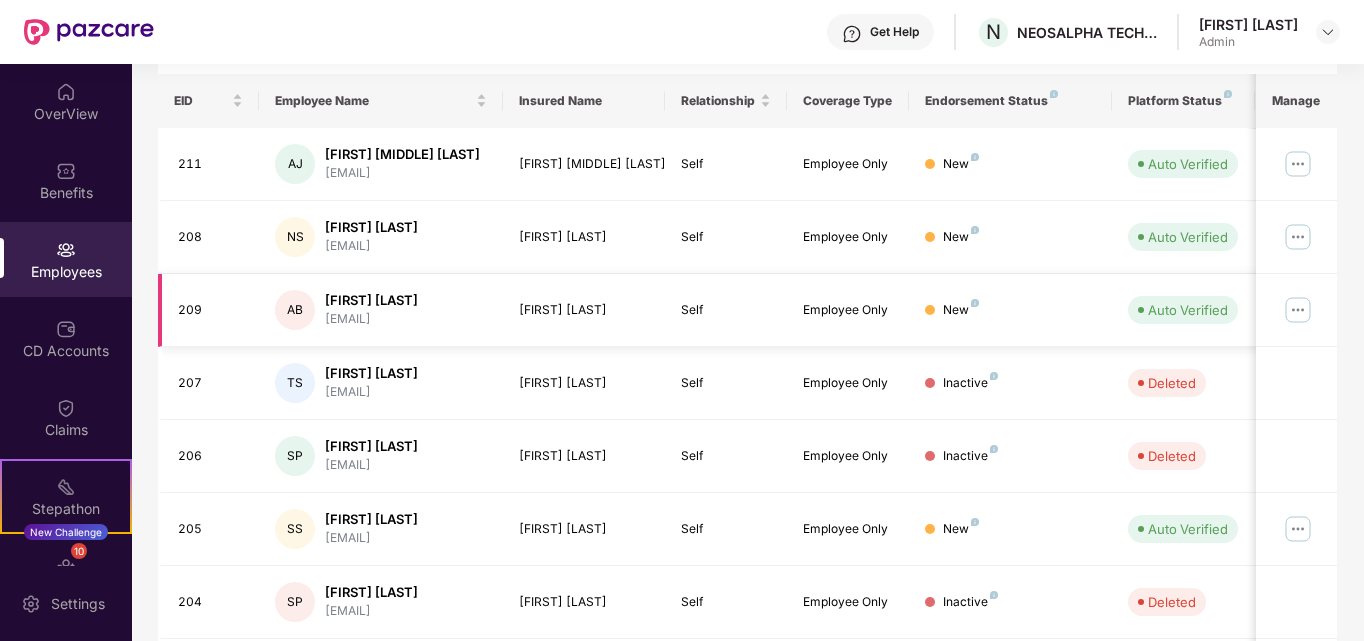 scroll, scrollTop: 300, scrollLeft: 0, axis: vertical 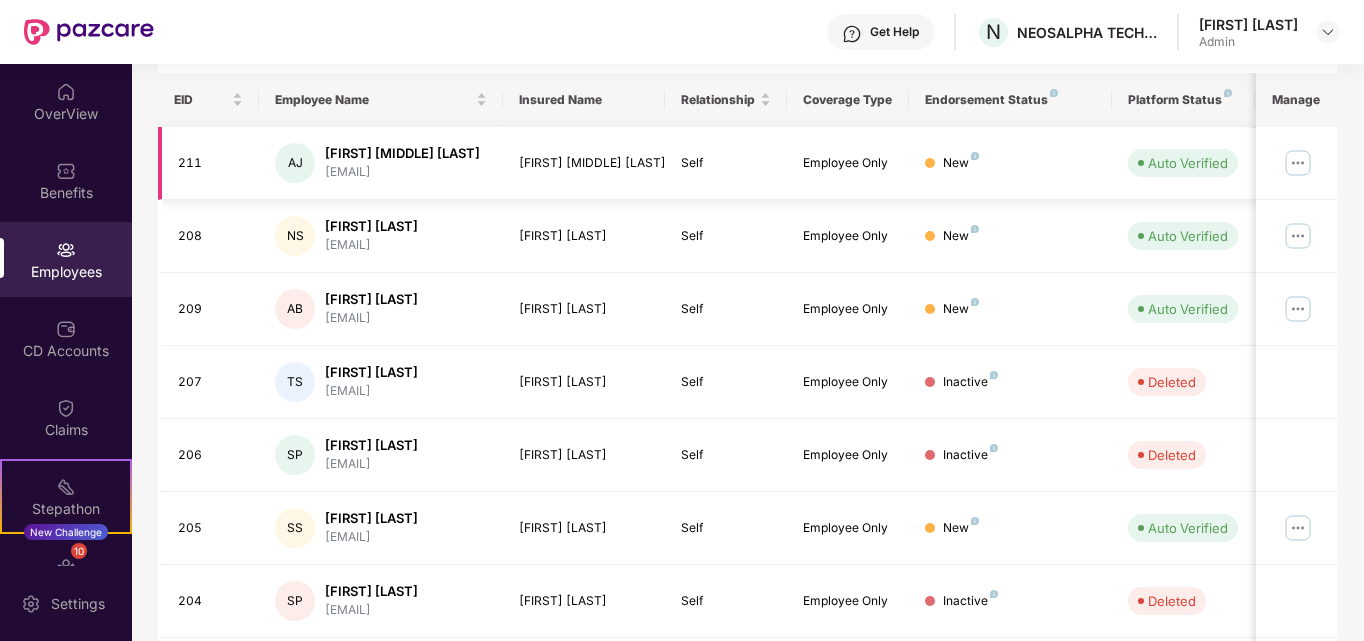 click at bounding box center [1298, 163] 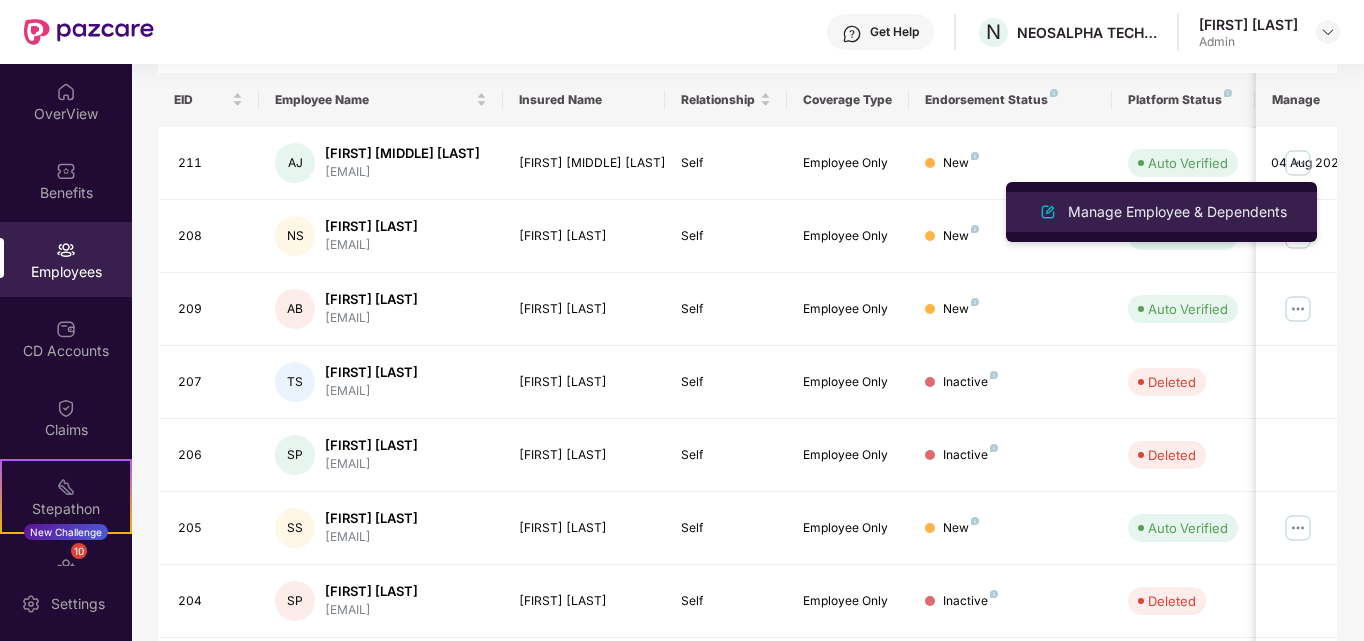 click on "Manage Employee & Dependents" at bounding box center (1177, 212) 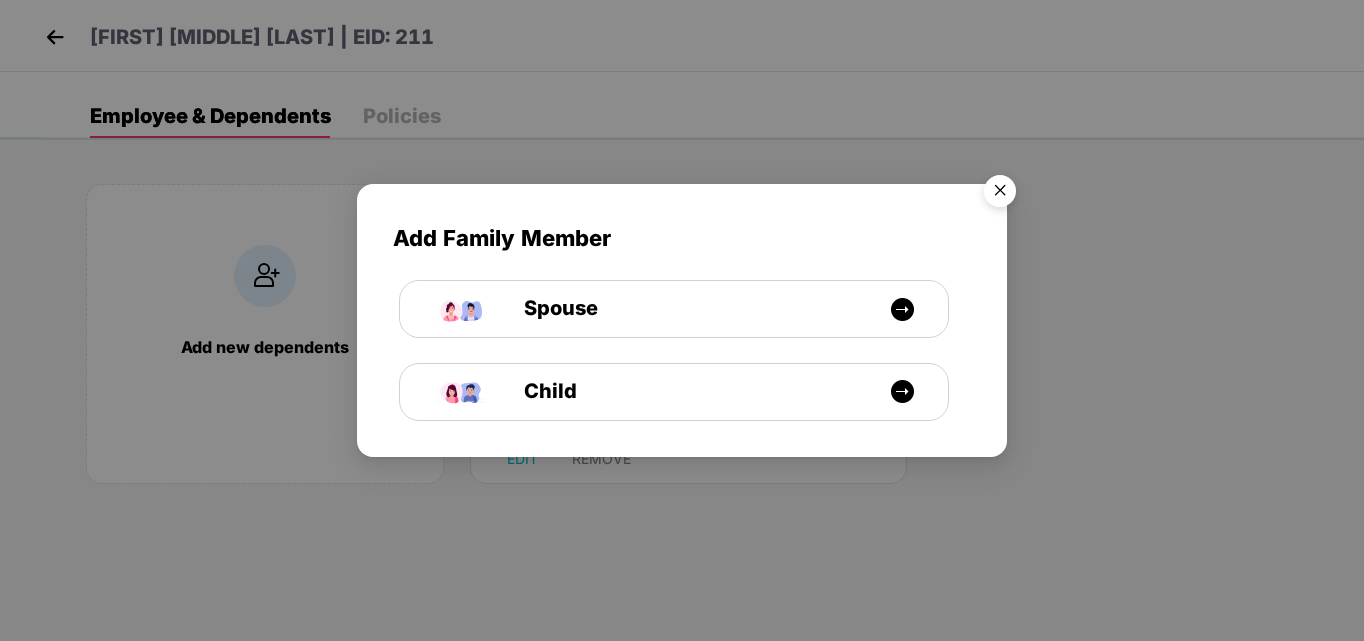 click at bounding box center [1000, 194] 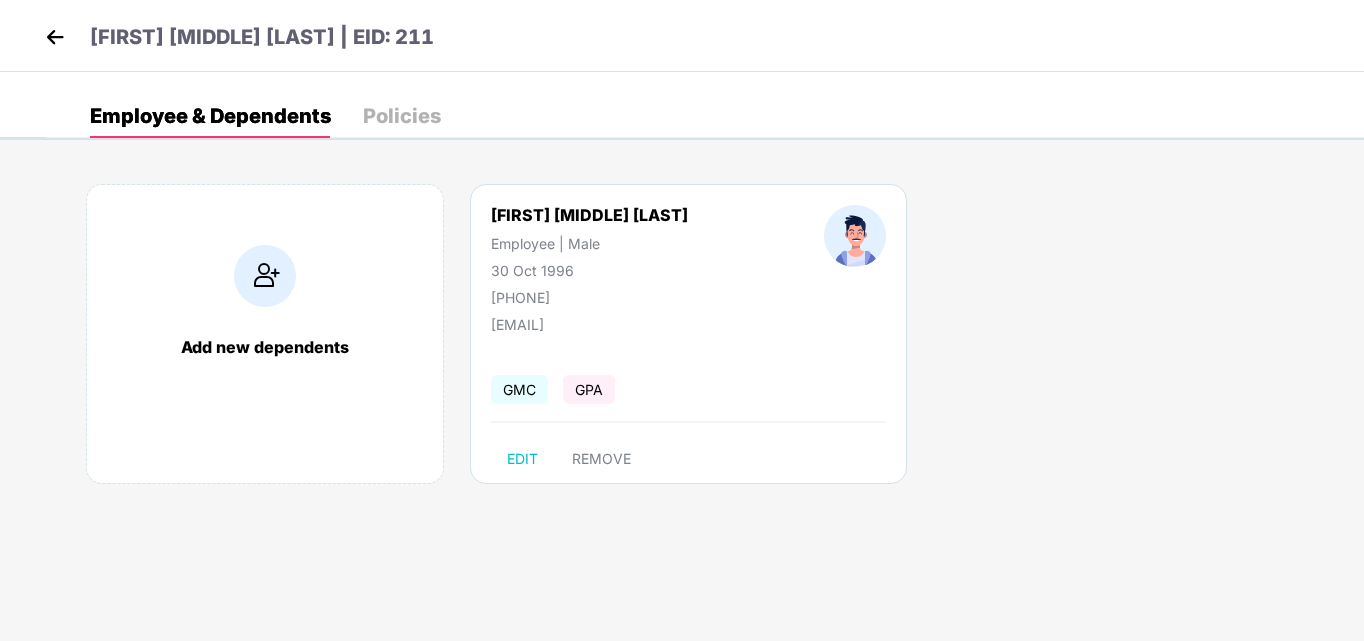 click on "[FIRST] [MIDDLE] [LAST] | EID: [ID]" at bounding box center [682, 36] 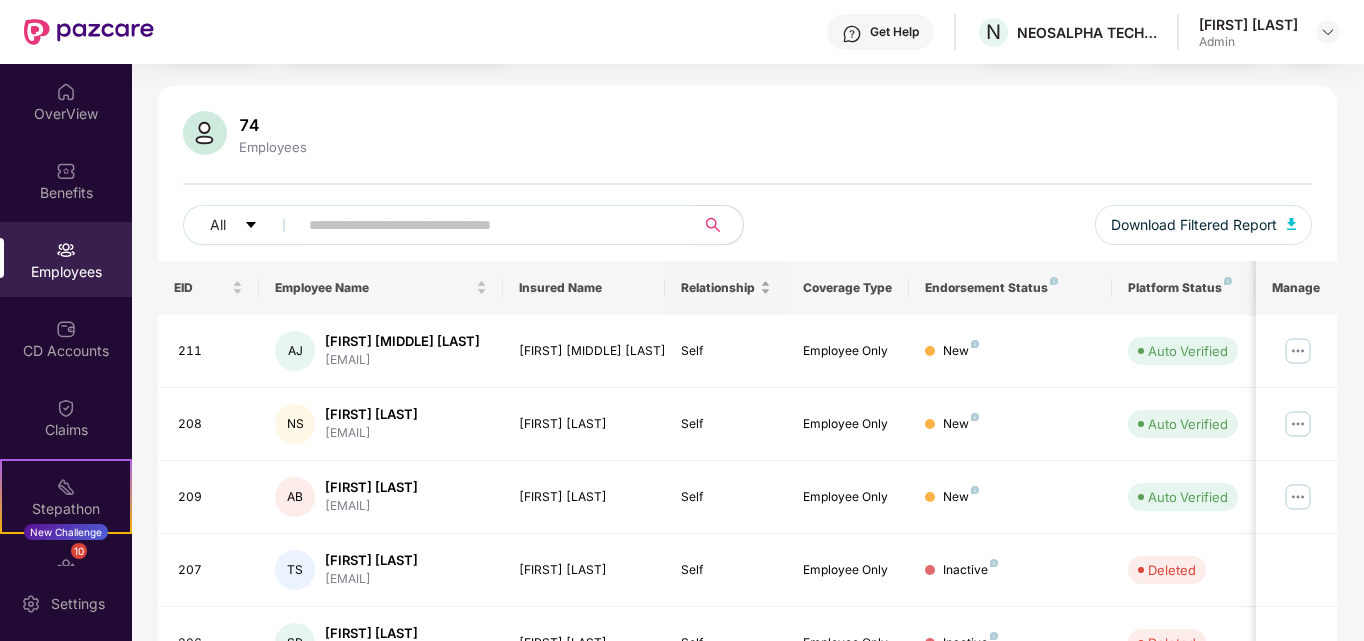 scroll, scrollTop: 0, scrollLeft: 0, axis: both 